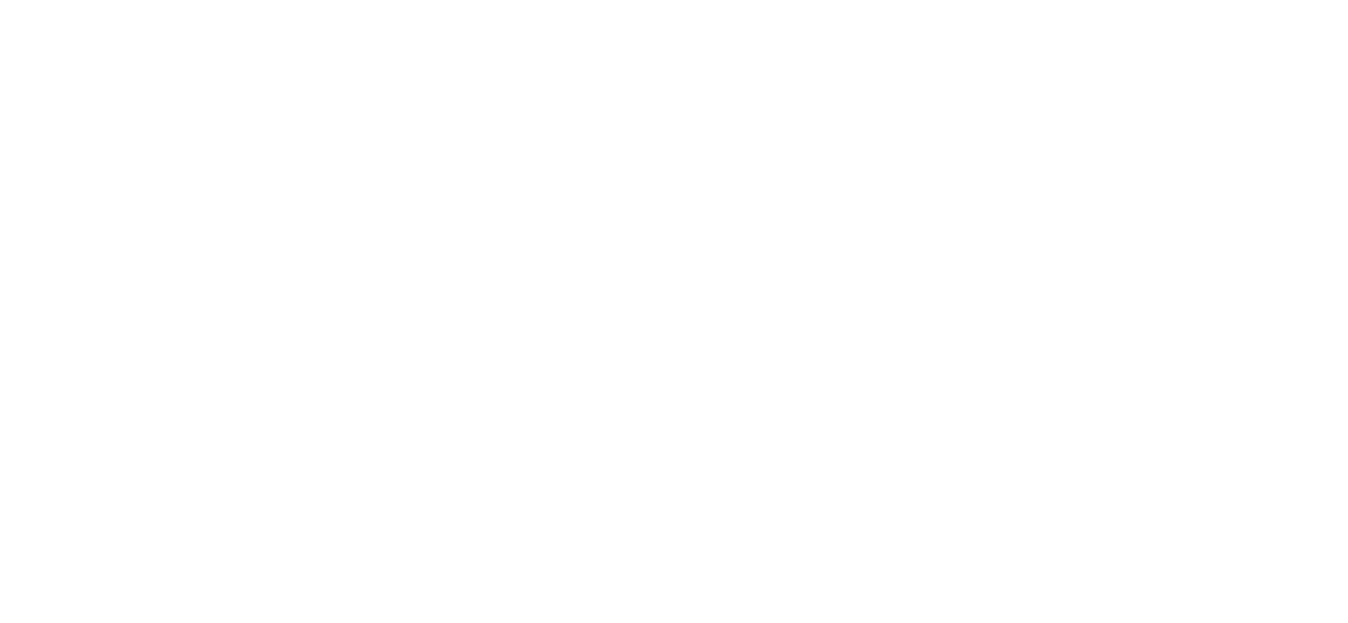 scroll, scrollTop: 0, scrollLeft: 0, axis: both 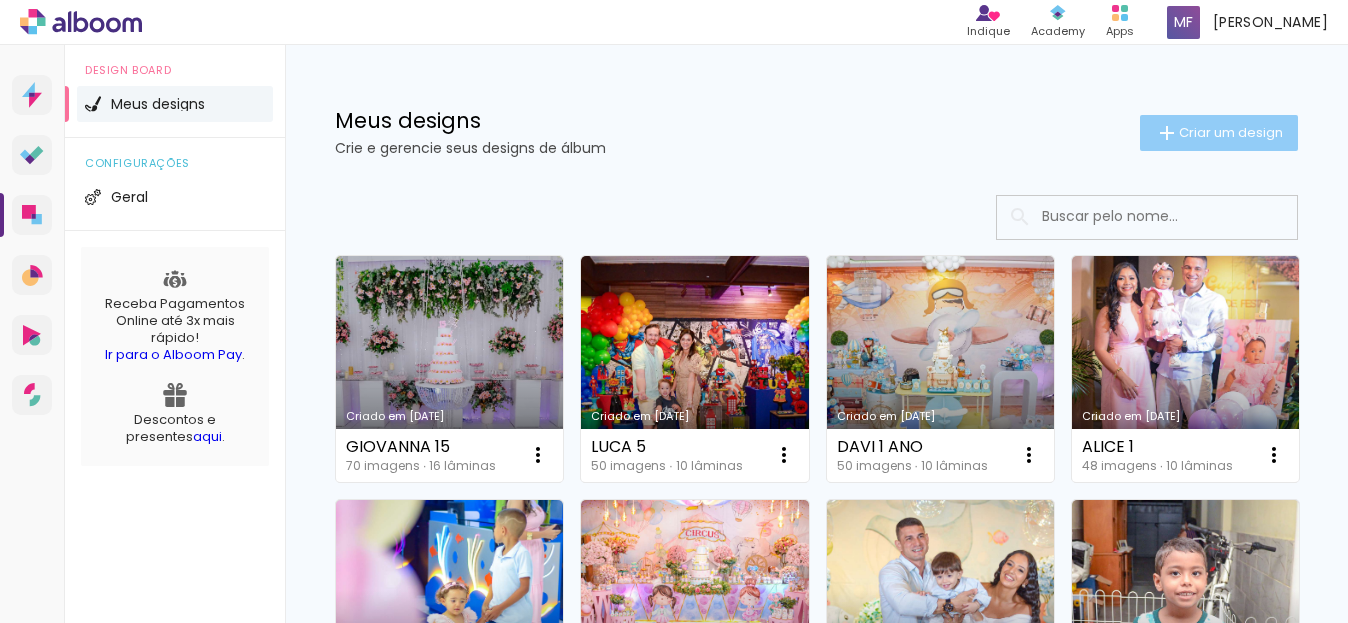 click 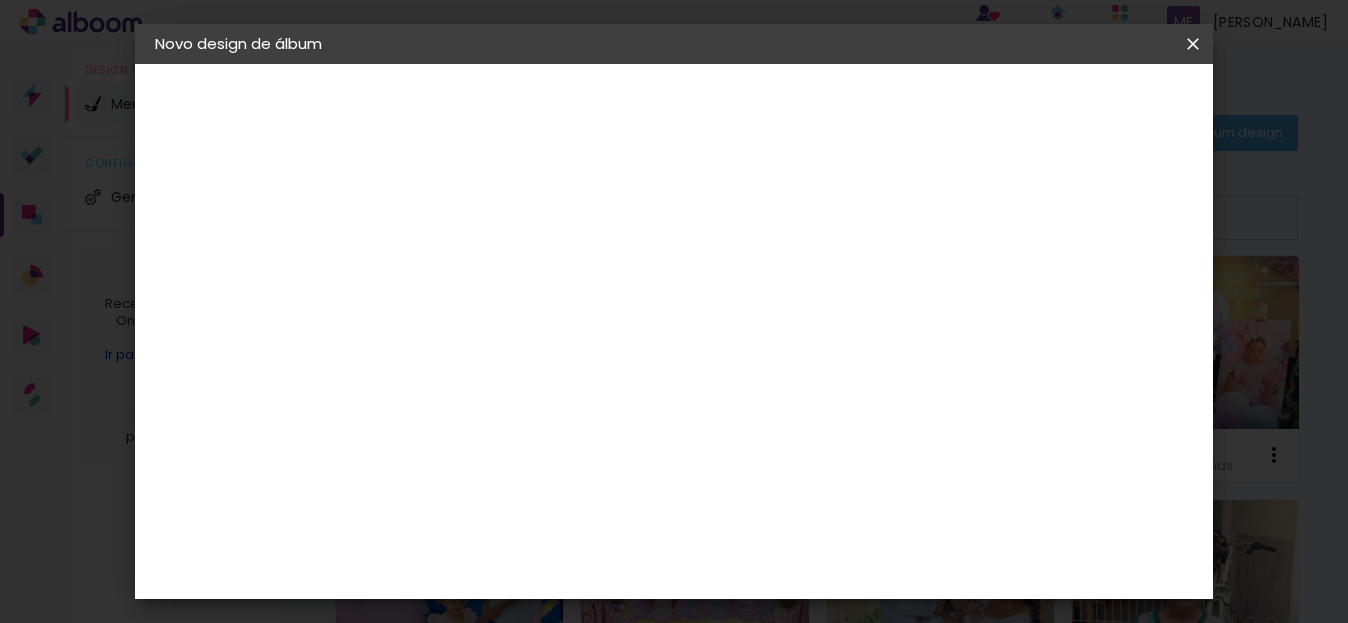 click at bounding box center [482, 268] 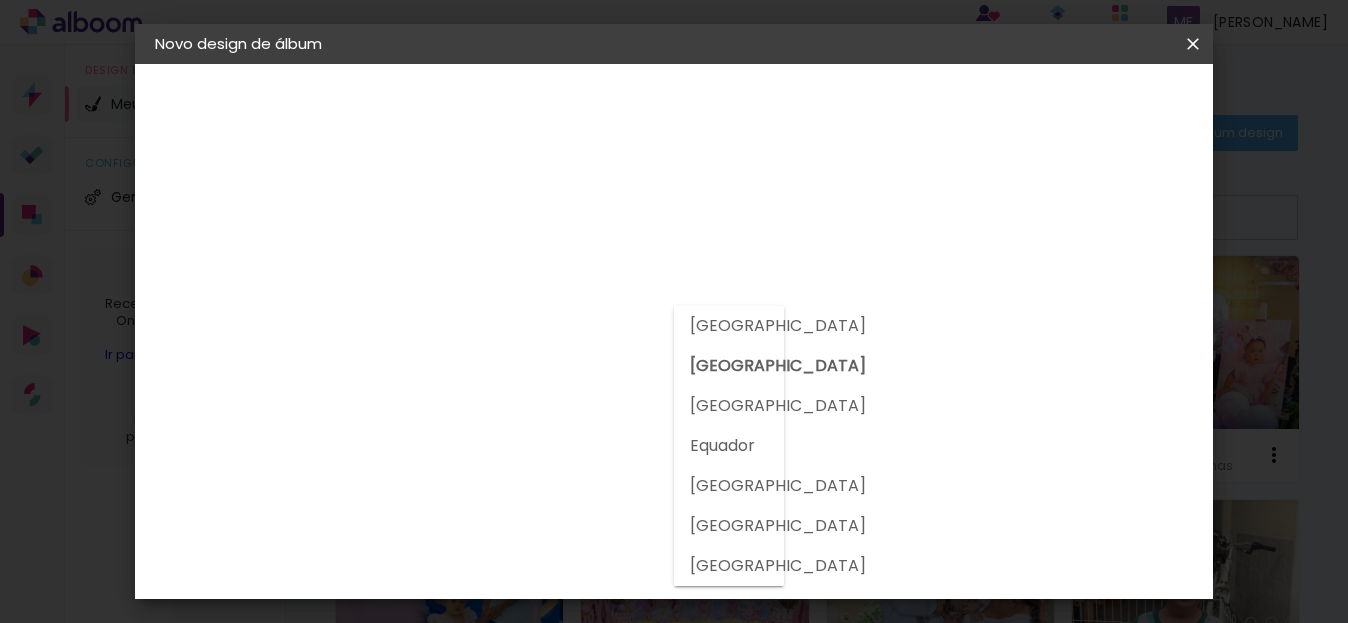 click on "Tamanho Livre" at bounding box center (760, 304) 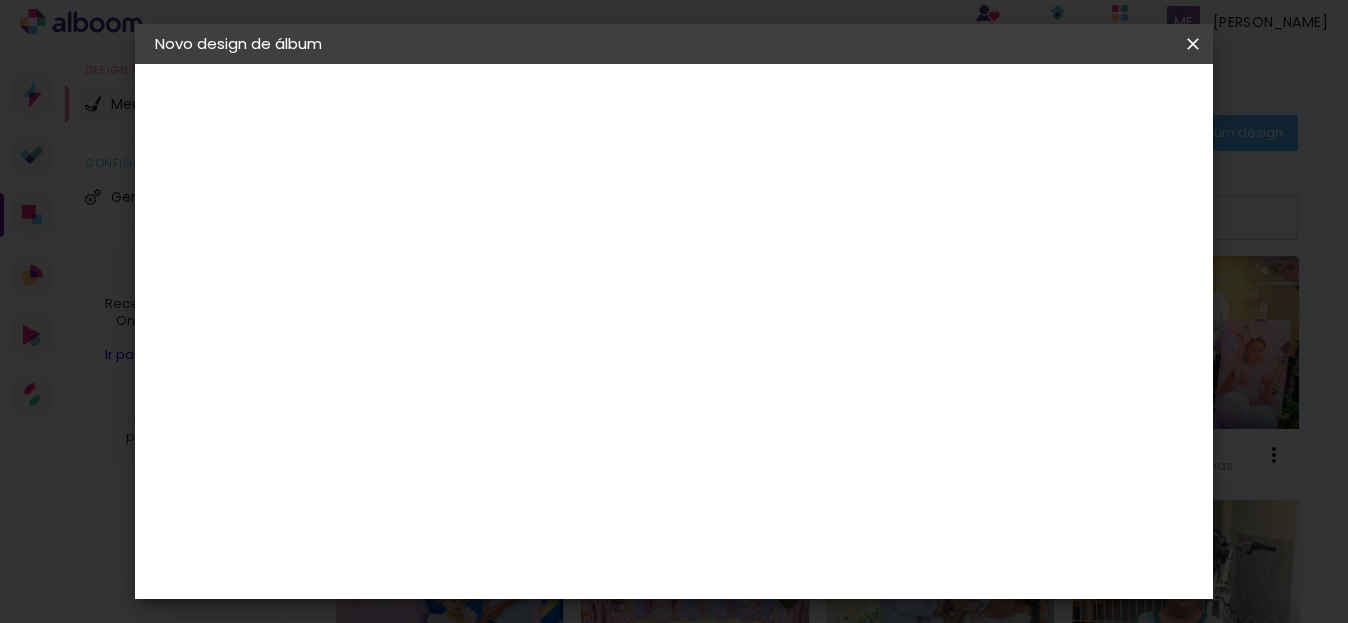 click on "Avançar" at bounding box center (0, 0) 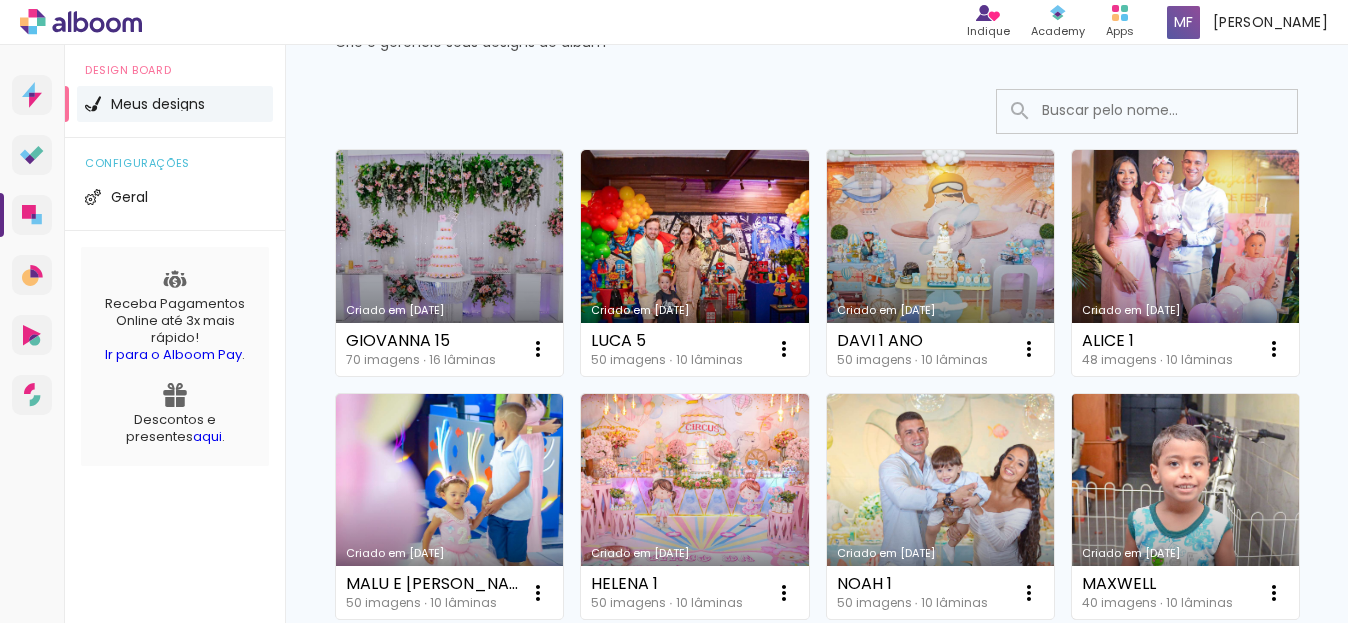 scroll, scrollTop: 500, scrollLeft: 0, axis: vertical 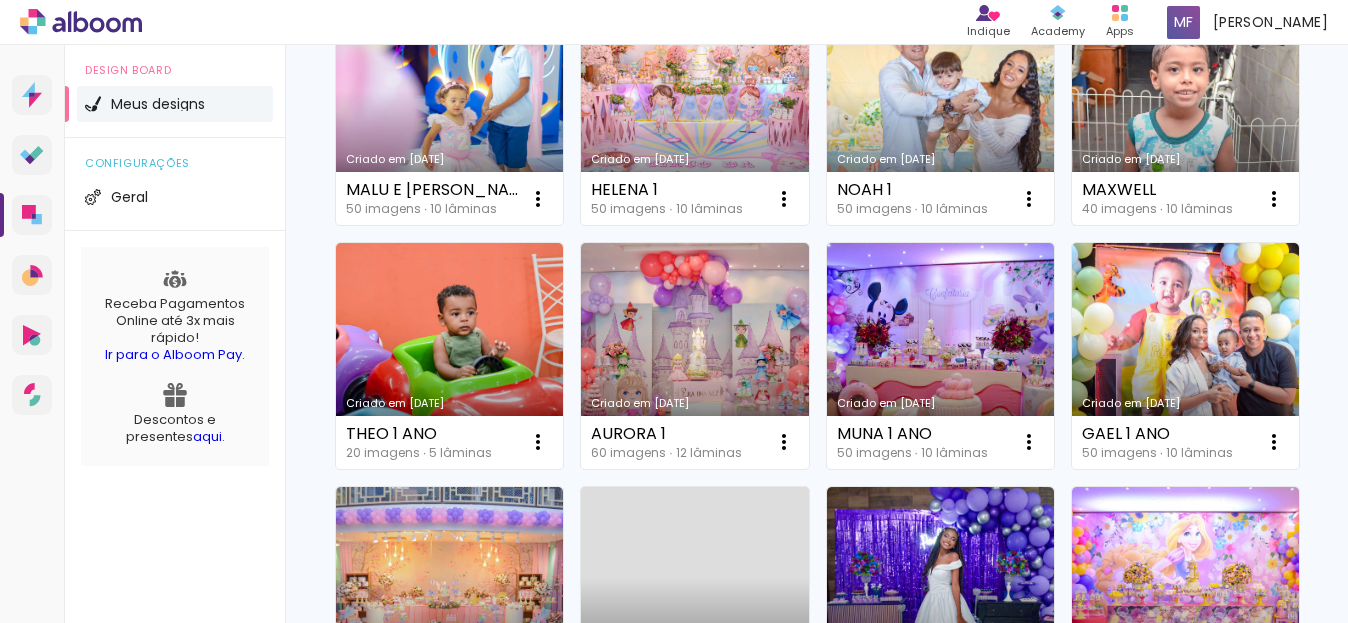 click on "Criado em [DATE]" at bounding box center [1185, 113] 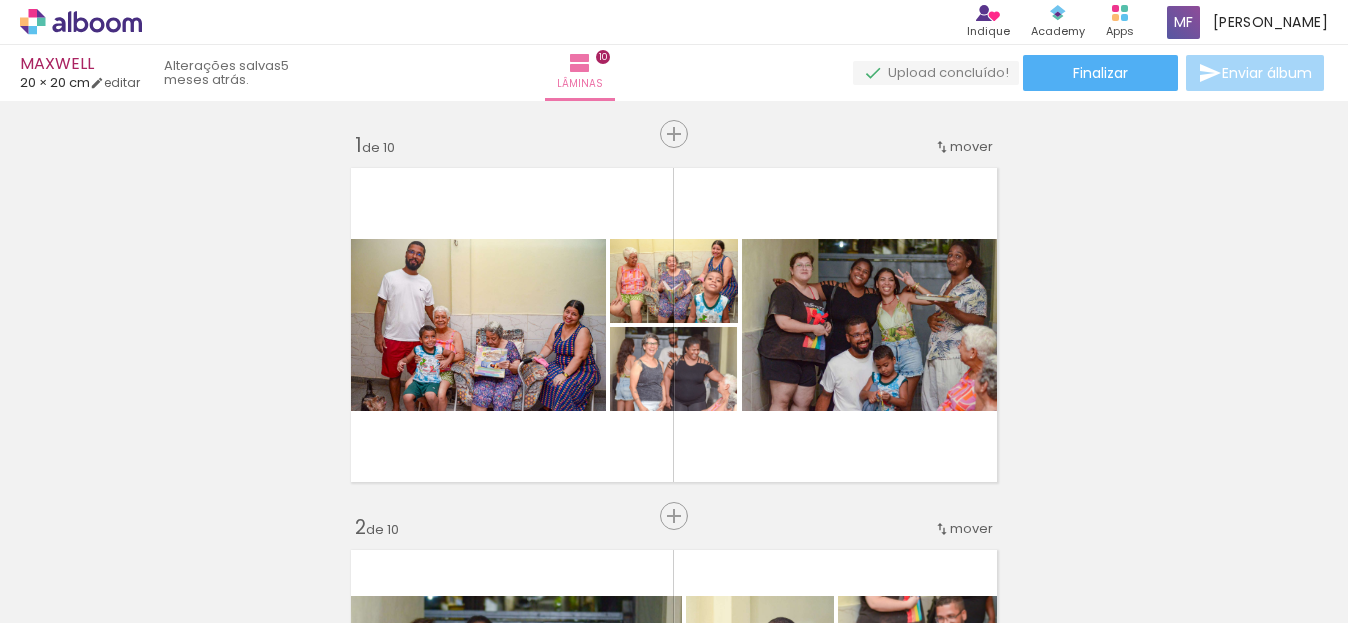 click at bounding box center (156, 515) 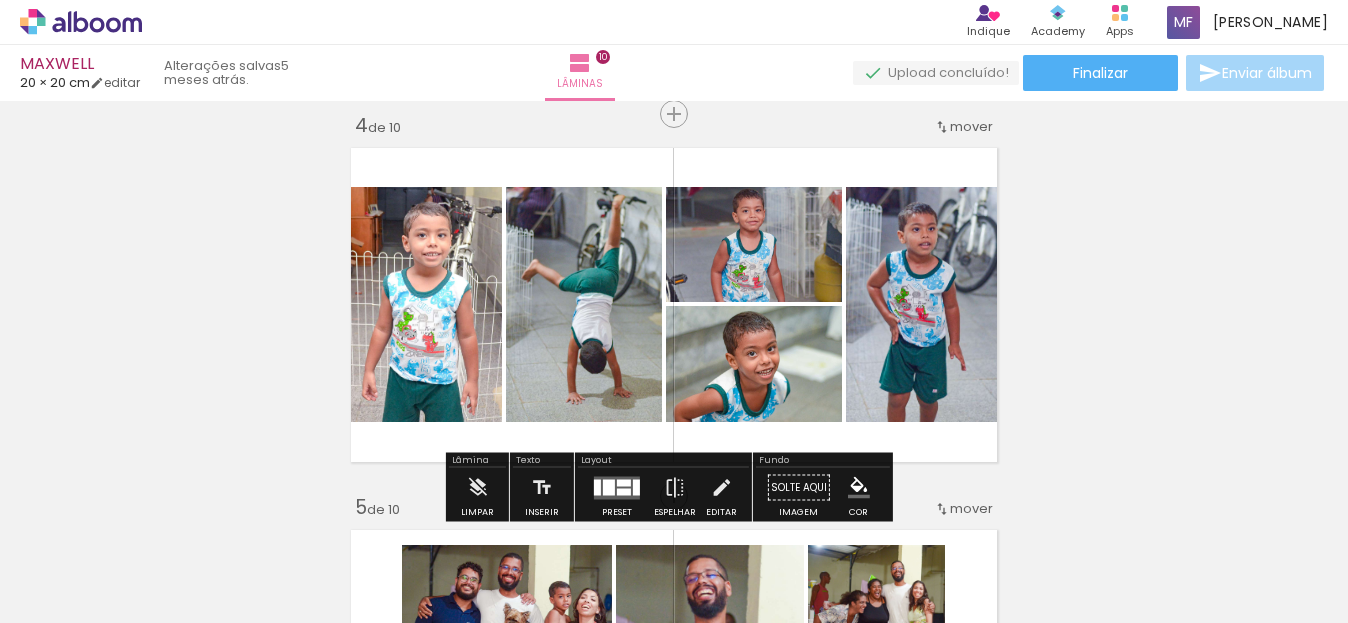 scroll, scrollTop: 1172, scrollLeft: 0, axis: vertical 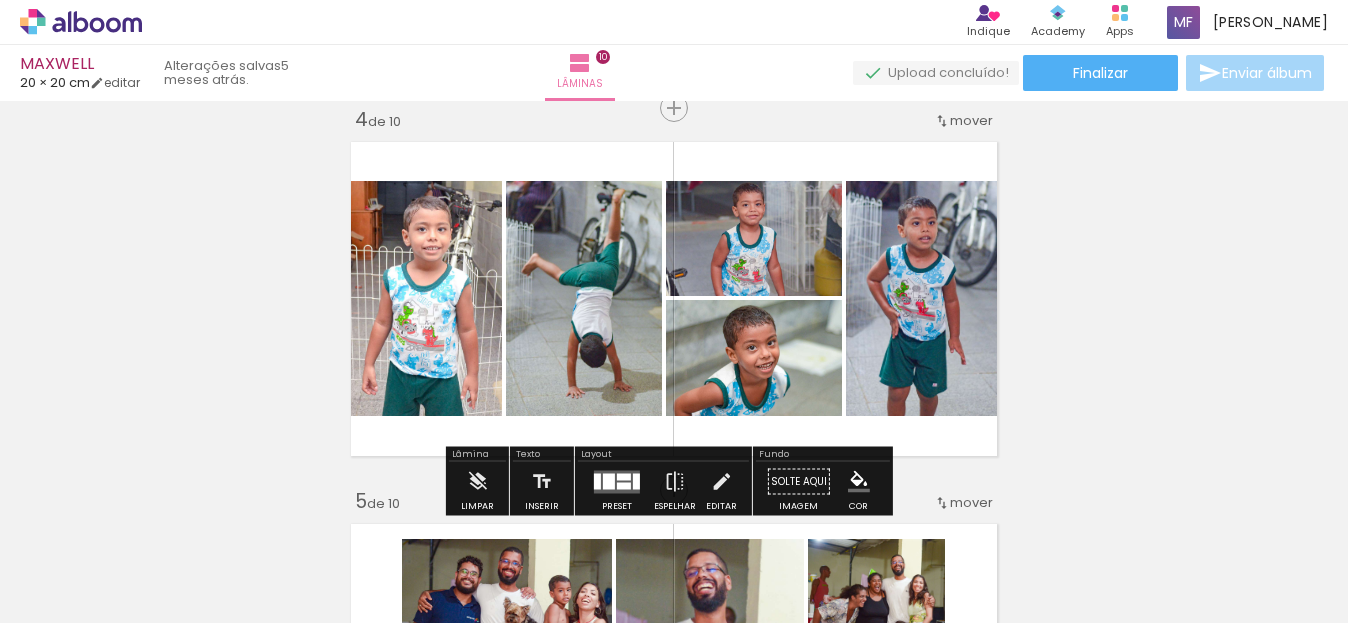 click at bounding box center [156, 515] 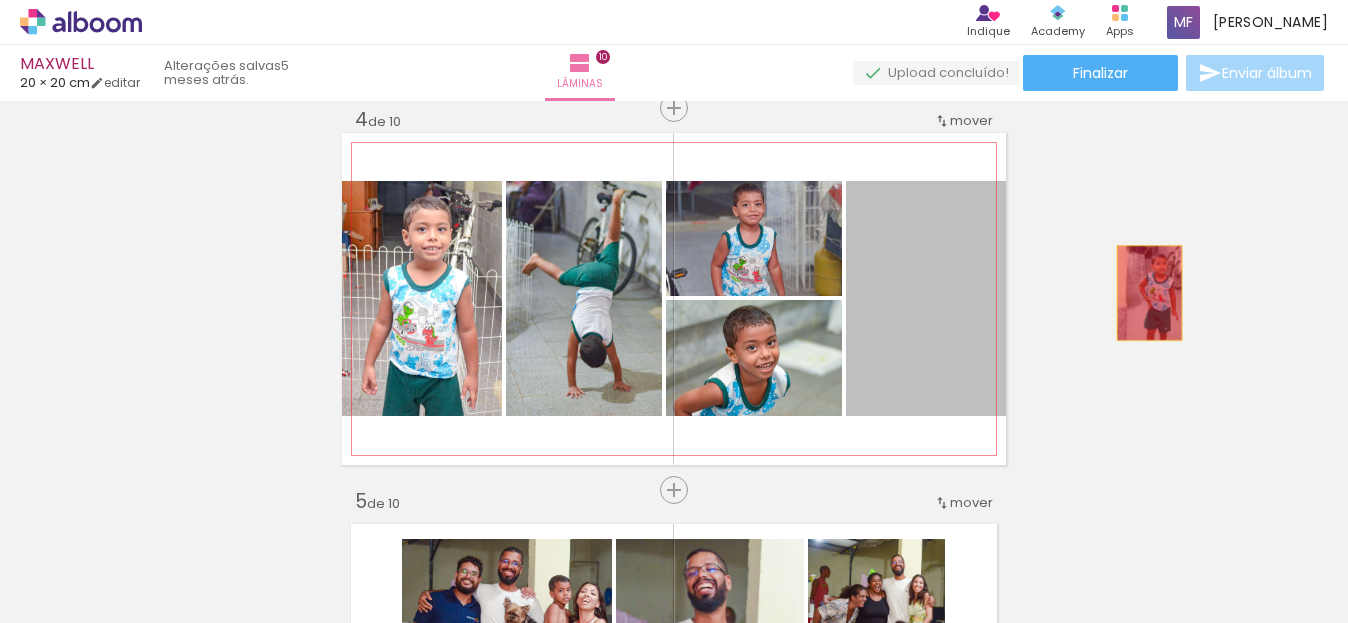drag, startPoint x: 885, startPoint y: 288, endPoint x: 1173, endPoint y: 293, distance: 288.0434 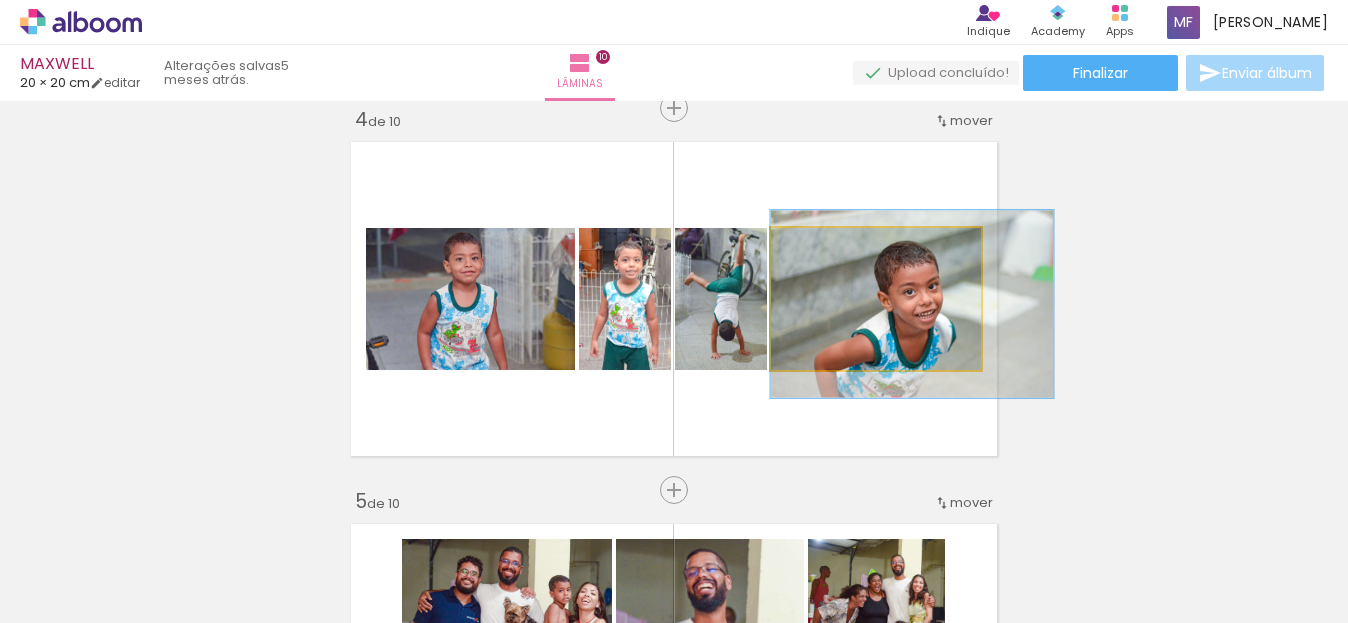 drag, startPoint x: 799, startPoint y: 298, endPoint x: 997, endPoint y: 280, distance: 198.8165 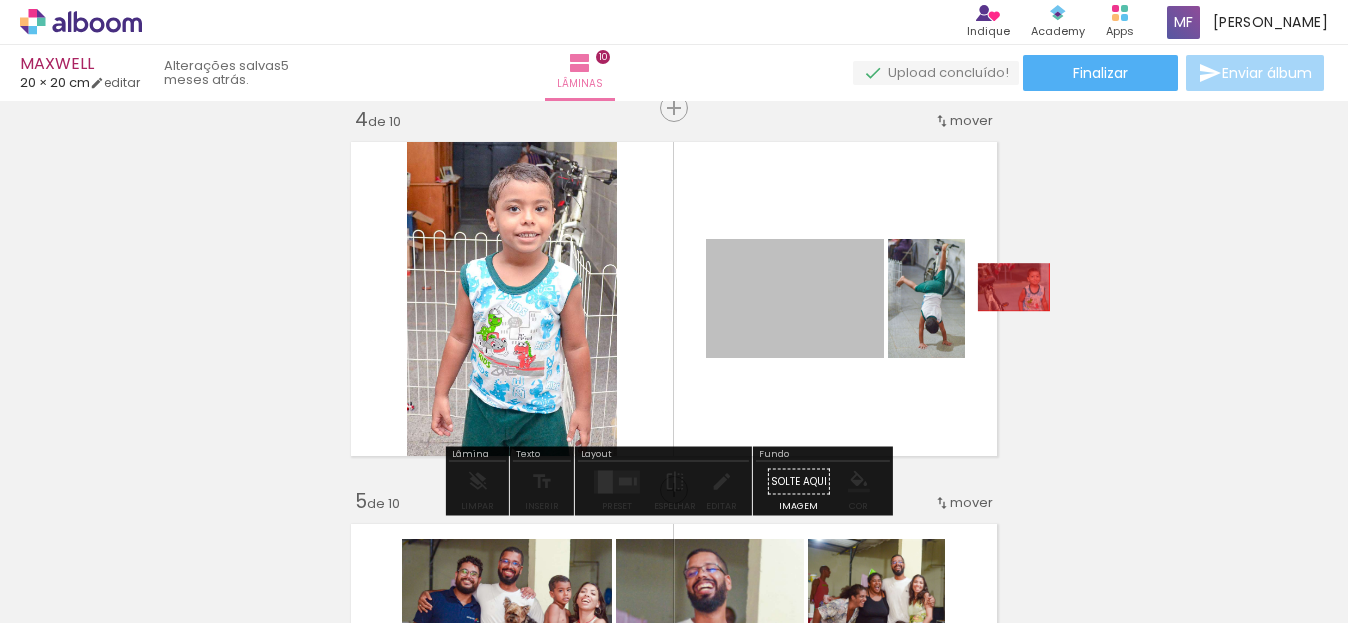 drag, startPoint x: 749, startPoint y: 279, endPoint x: 992, endPoint y: 270, distance: 243.16661 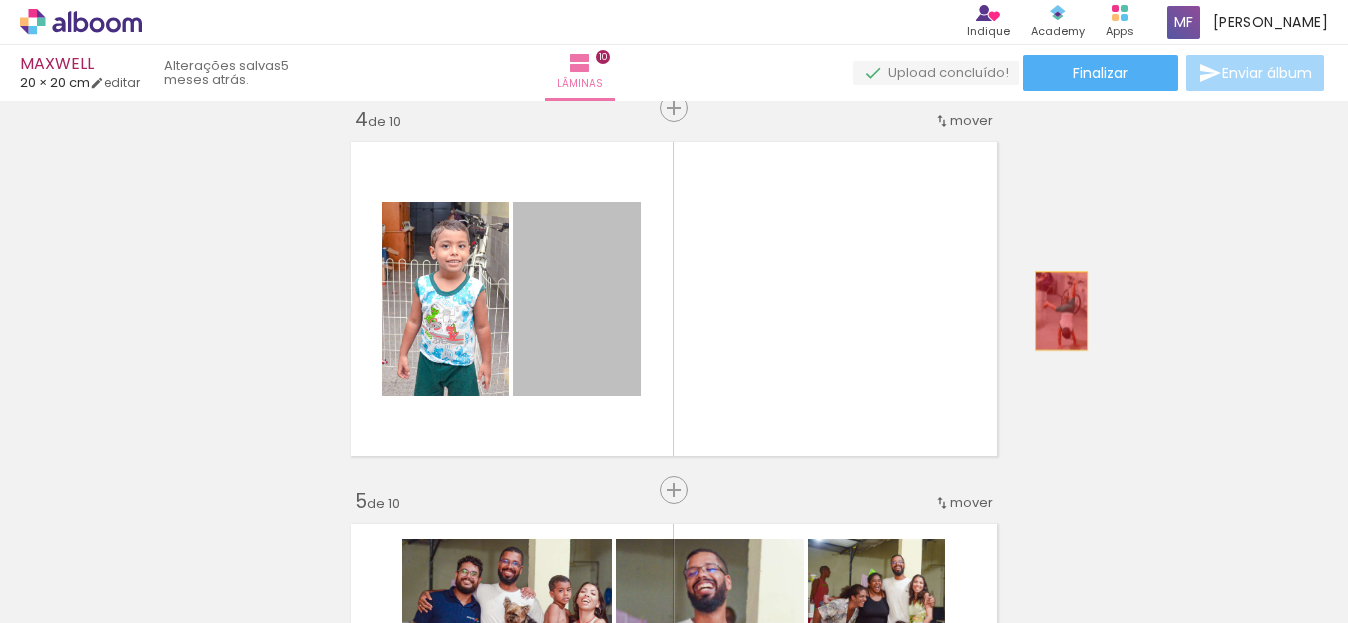 drag, startPoint x: 564, startPoint y: 289, endPoint x: 1196, endPoint y: 309, distance: 632.3164 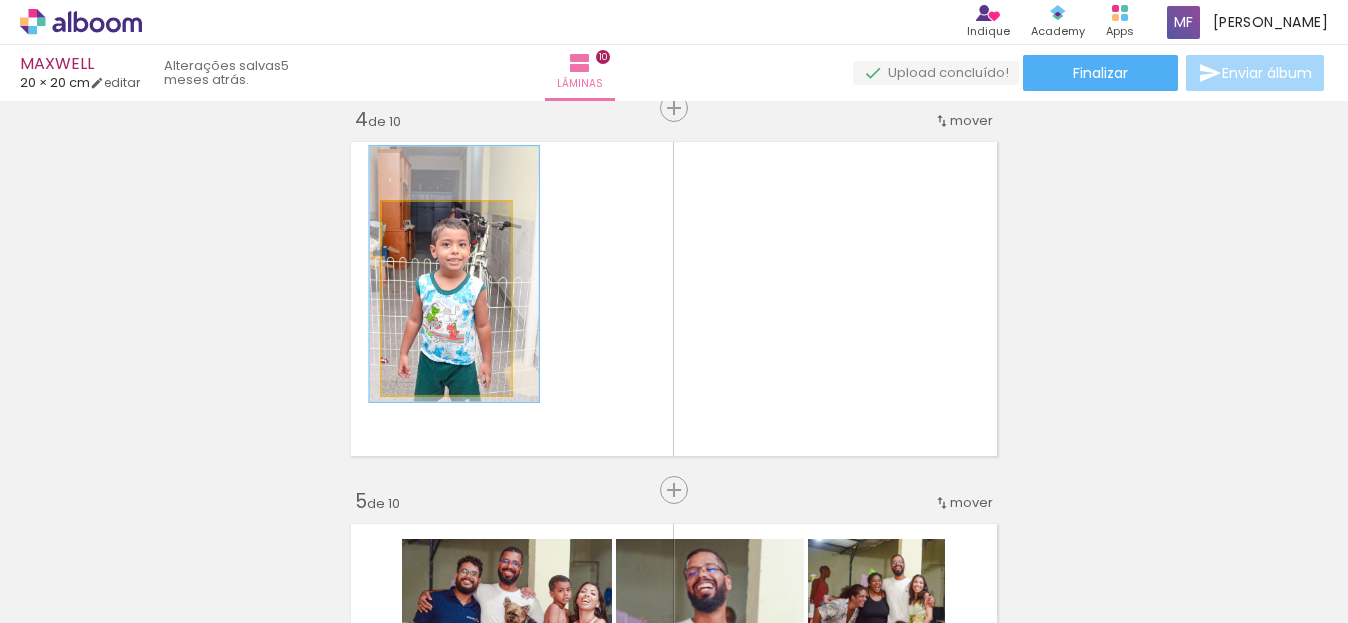 drag, startPoint x: 446, startPoint y: 302, endPoint x: 1155, endPoint y: 296, distance: 709.0254 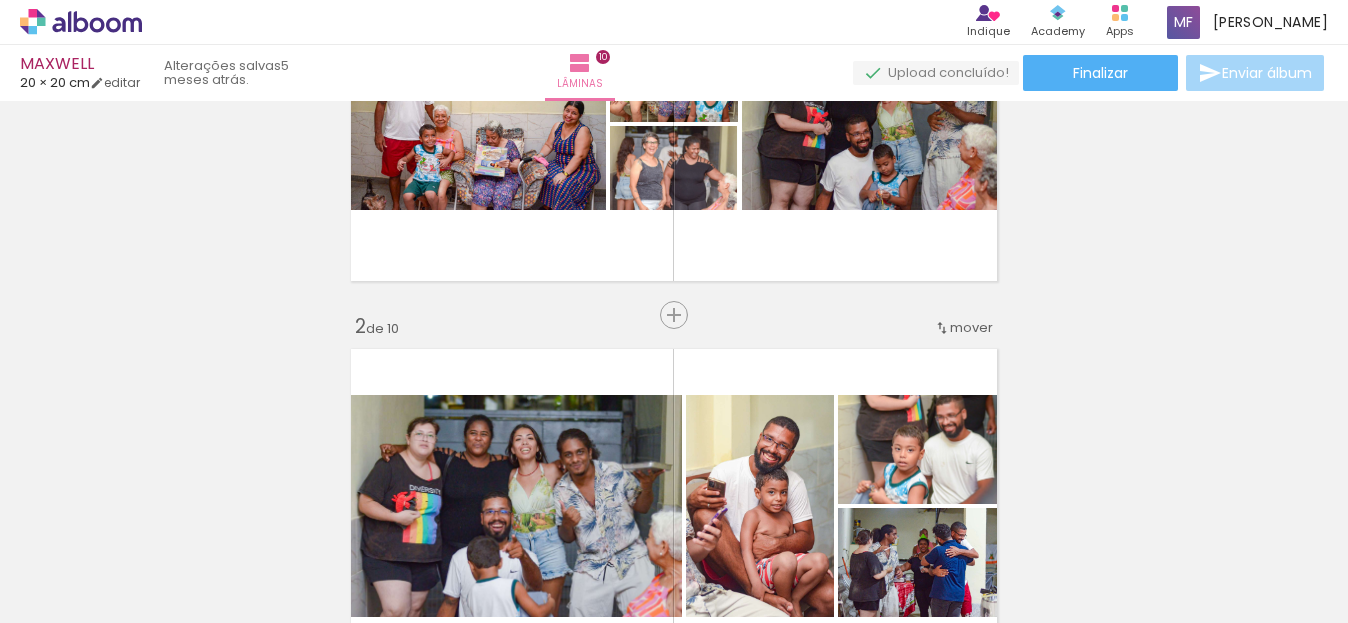 scroll, scrollTop: 0, scrollLeft: 0, axis: both 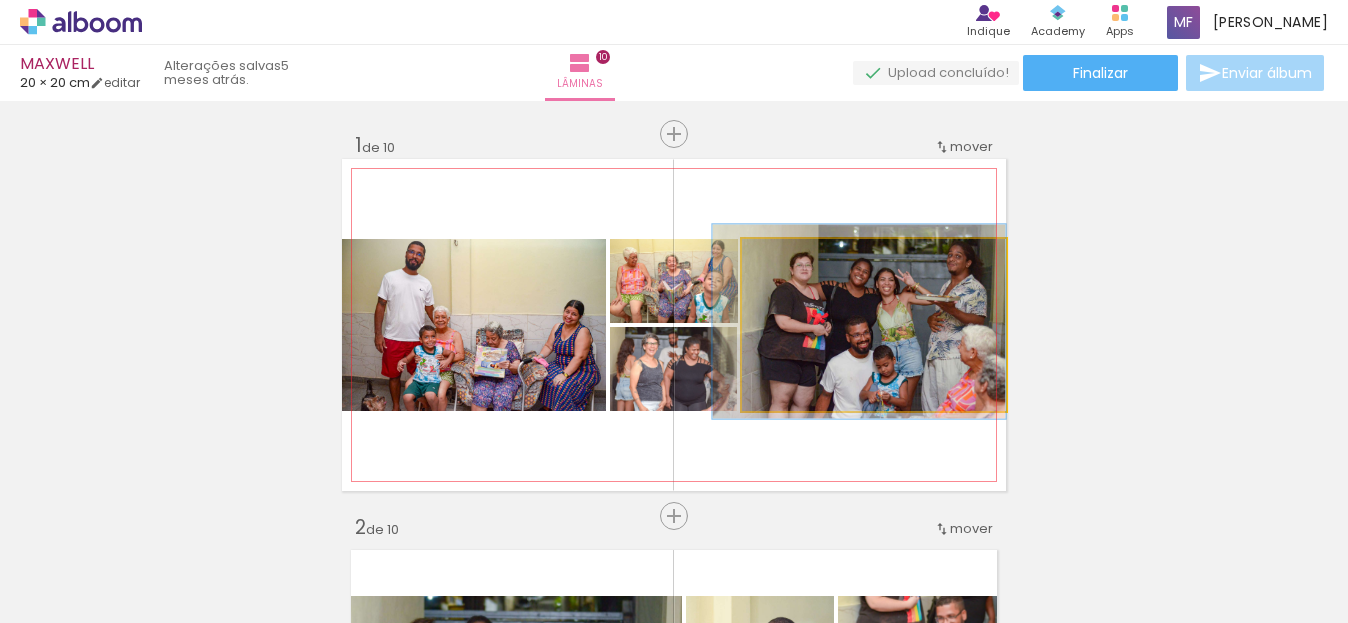 drag, startPoint x: 941, startPoint y: 327, endPoint x: 892, endPoint y: 306, distance: 53.310413 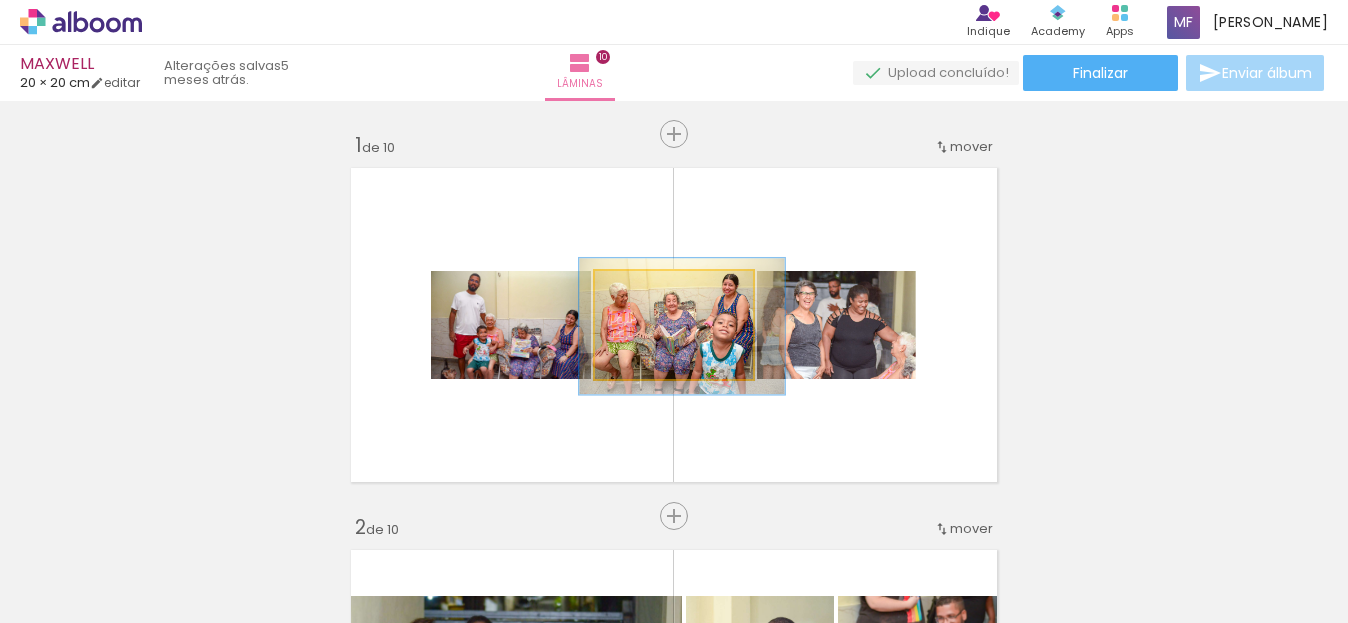 drag, startPoint x: 676, startPoint y: 320, endPoint x: 1055, endPoint y: 306, distance: 379.25848 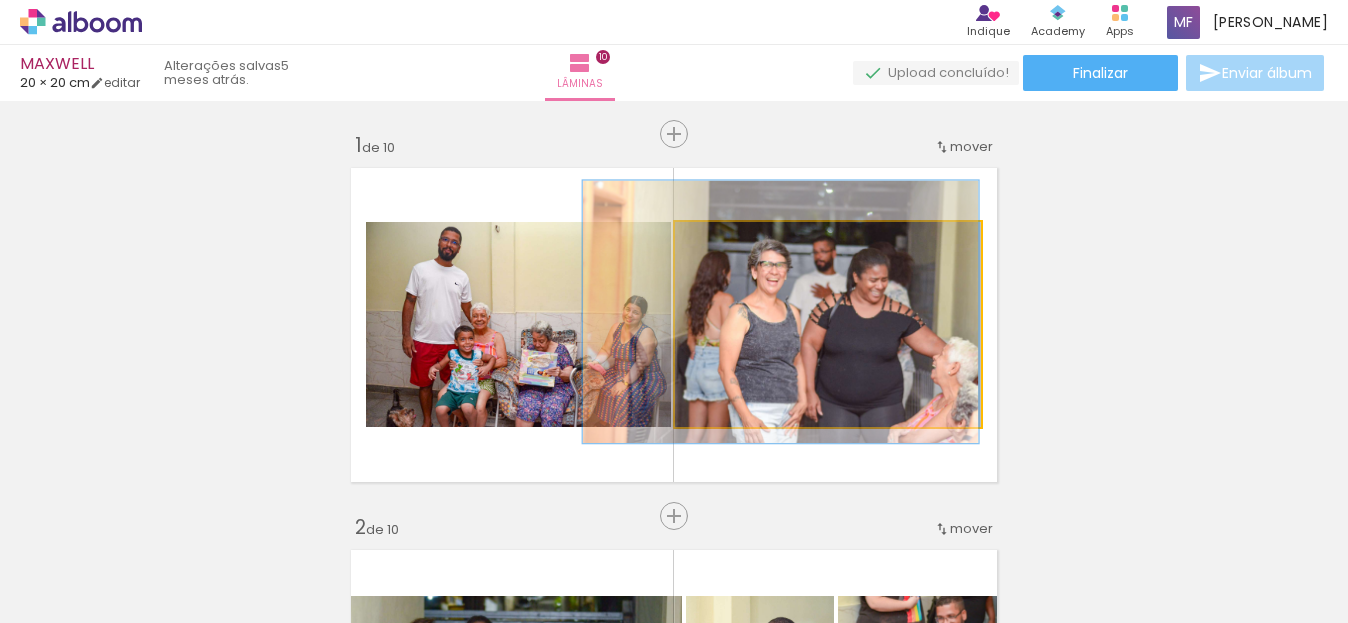 drag, startPoint x: 801, startPoint y: 328, endPoint x: 1010, endPoint y: 303, distance: 210.4899 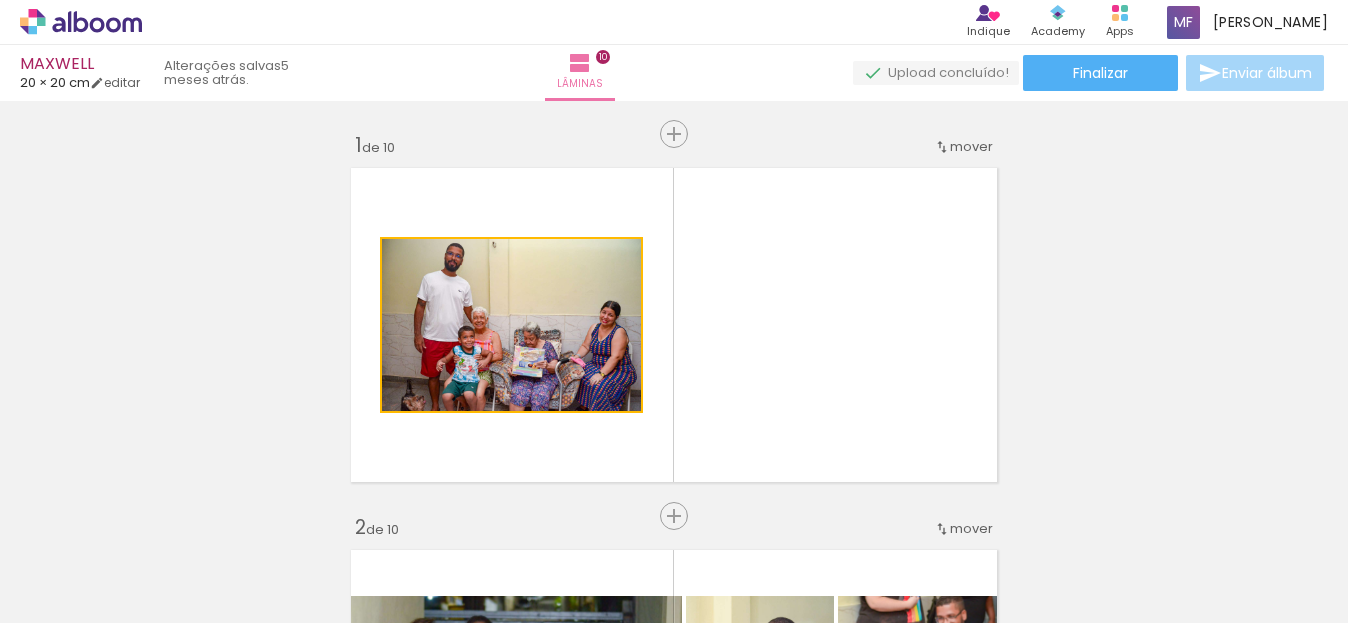 drag, startPoint x: 637, startPoint y: 367, endPoint x: 1171, endPoint y: 342, distance: 534.5849 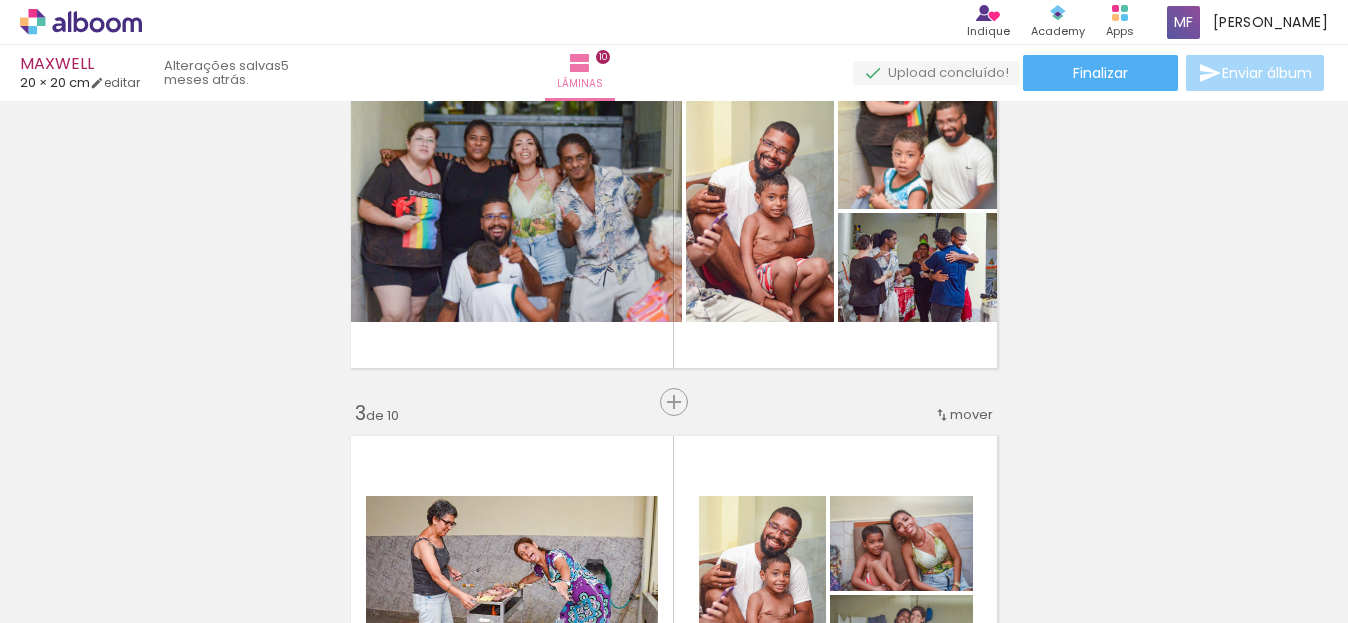 scroll, scrollTop: 500, scrollLeft: 0, axis: vertical 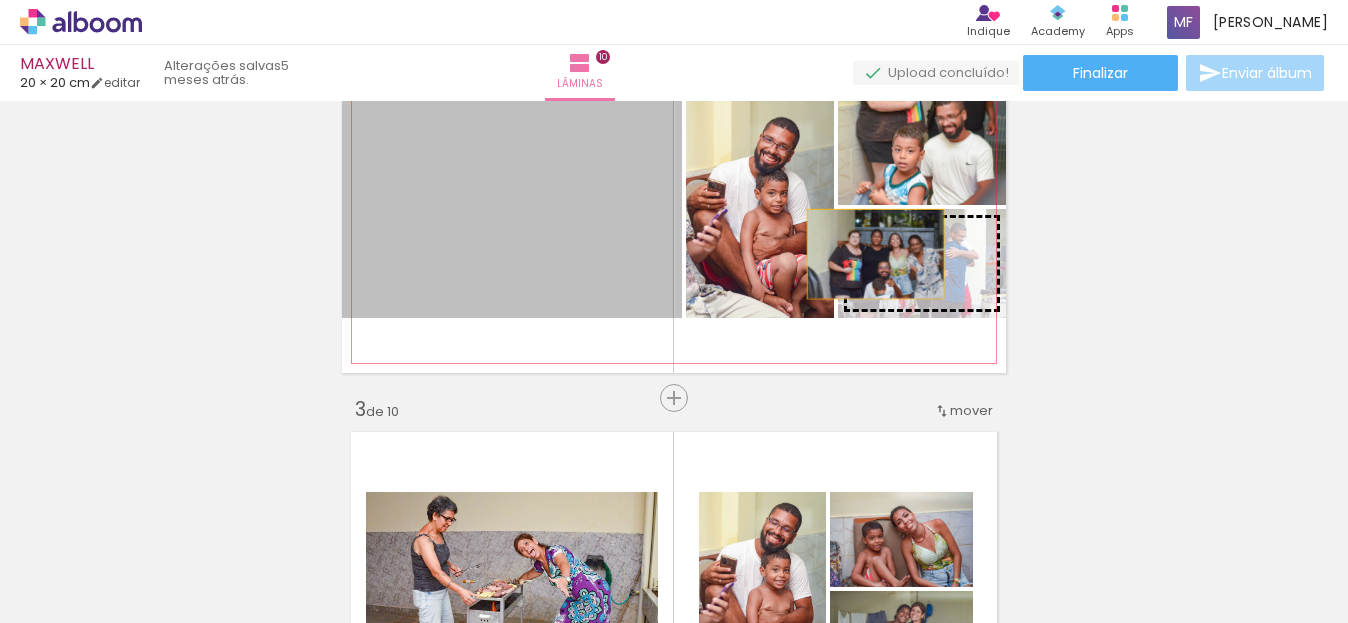 drag, startPoint x: 423, startPoint y: 203, endPoint x: 919, endPoint y: 273, distance: 500.91516 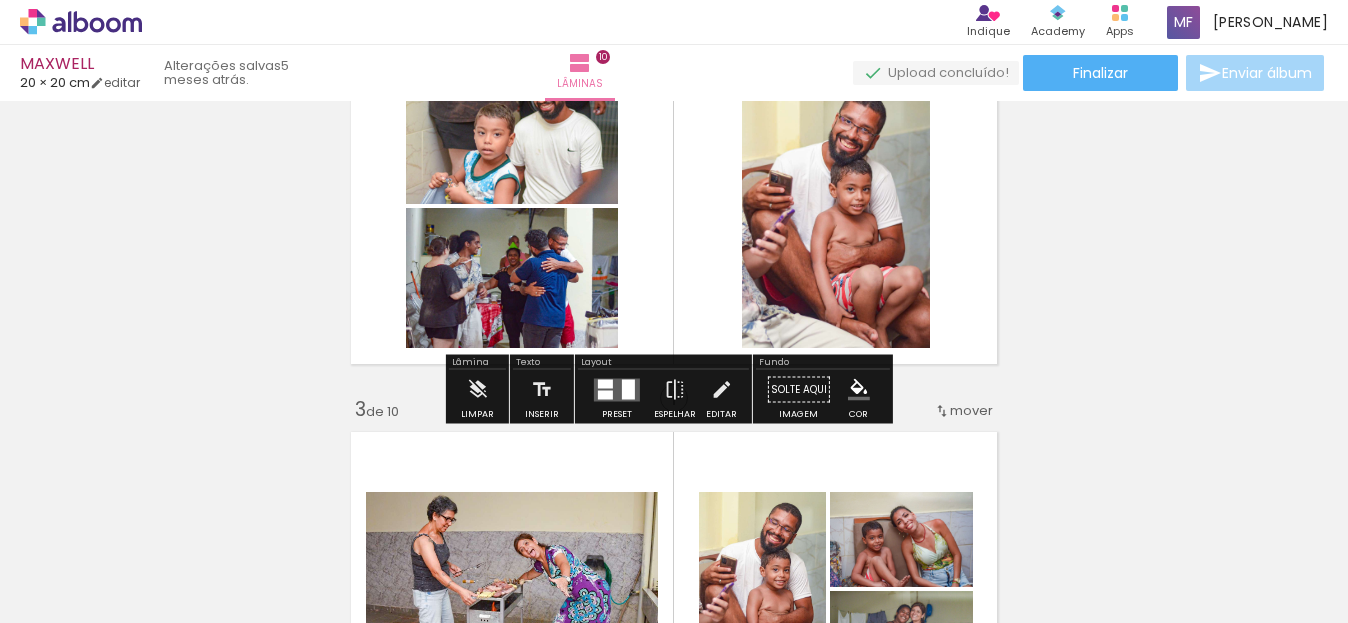 drag, startPoint x: 815, startPoint y: 251, endPoint x: 998, endPoint y: 252, distance: 183.00273 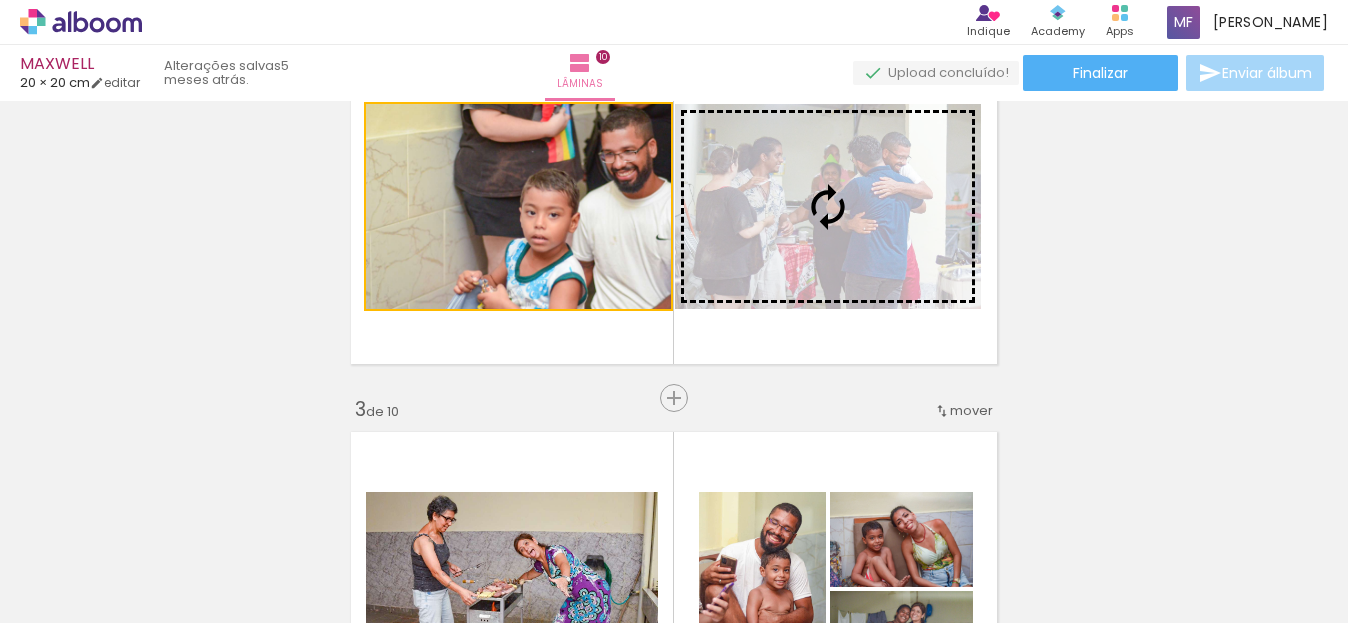 drag, startPoint x: 551, startPoint y: 215, endPoint x: 1000, endPoint y: 220, distance: 449.02783 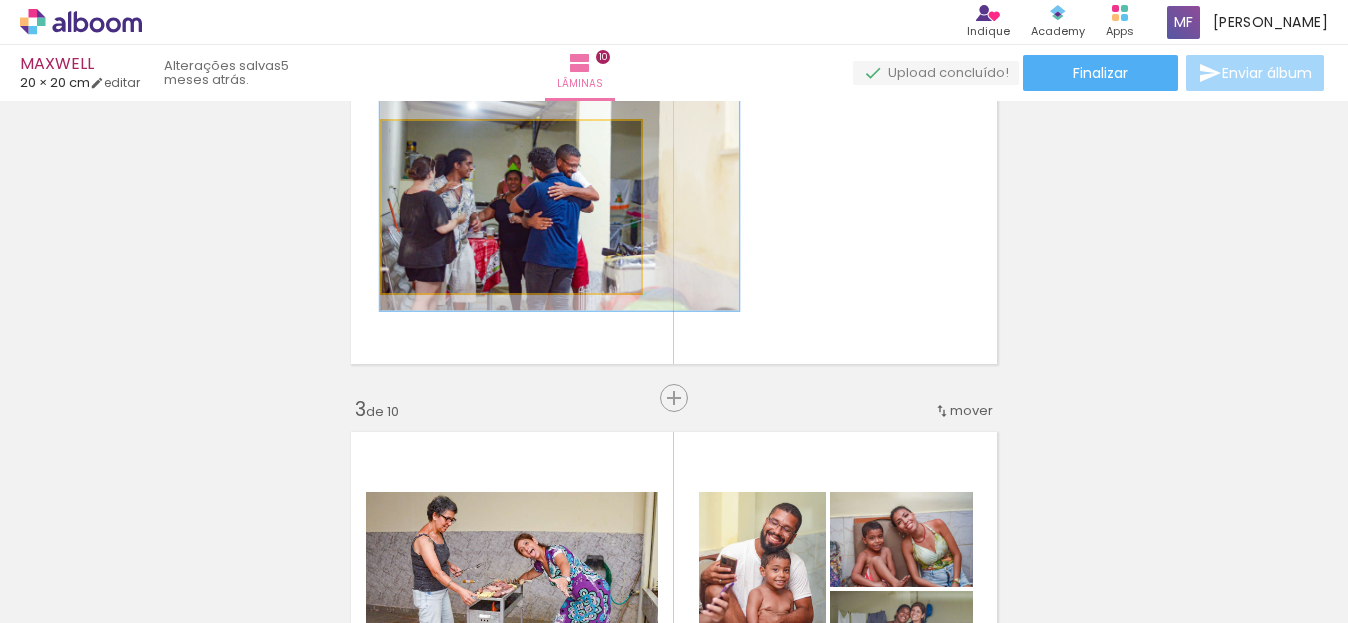 drag, startPoint x: 532, startPoint y: 228, endPoint x: 1148, endPoint y: 245, distance: 616.23456 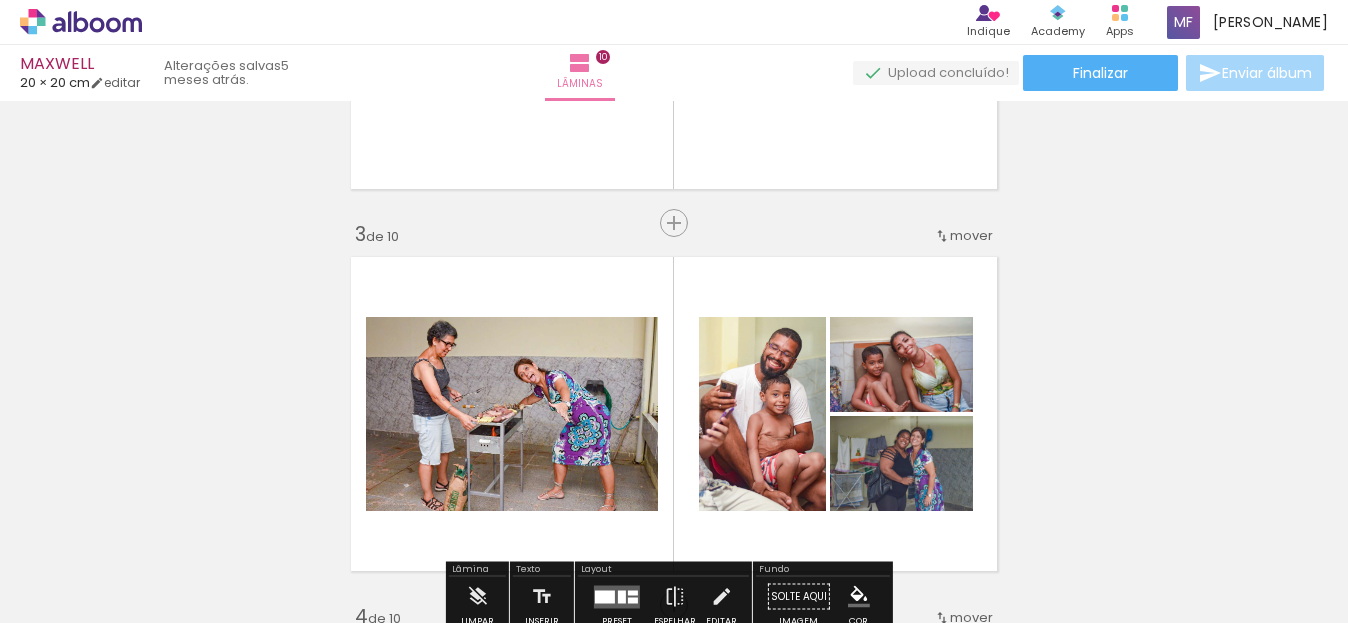 scroll, scrollTop: 800, scrollLeft: 0, axis: vertical 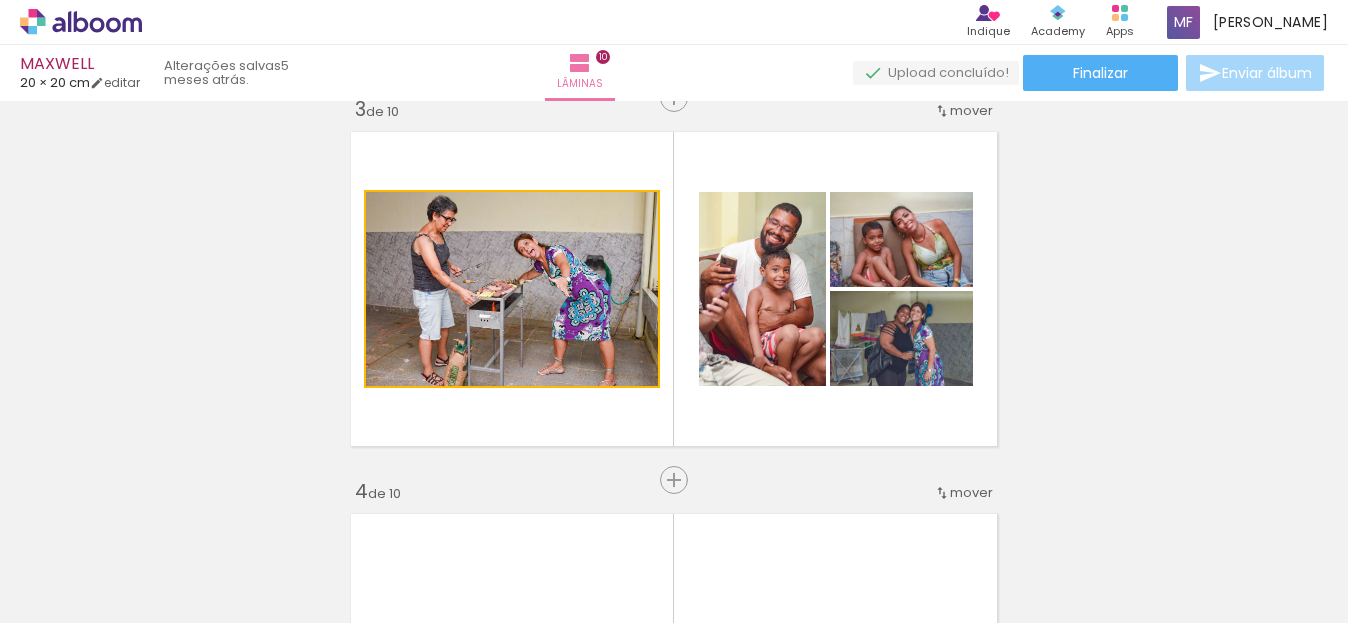 drag, startPoint x: 627, startPoint y: 296, endPoint x: 982, endPoint y: 323, distance: 356.02527 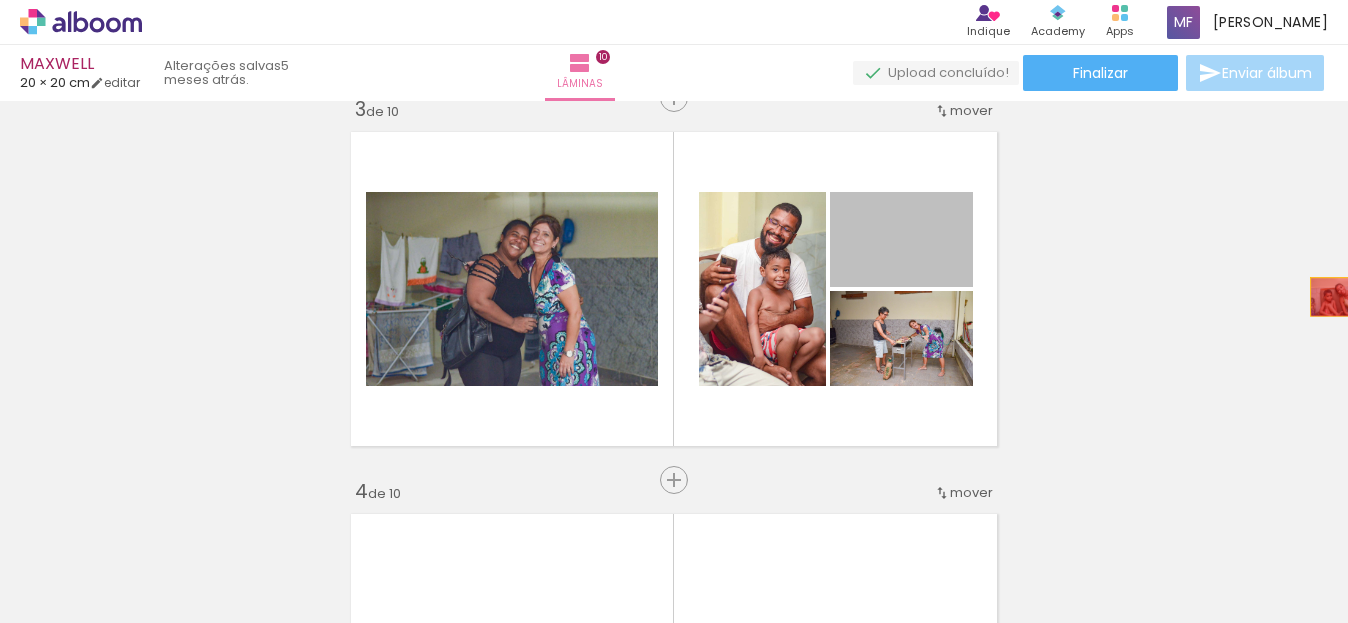 drag, startPoint x: 858, startPoint y: 292, endPoint x: 1059, endPoint y: 302, distance: 201.2486 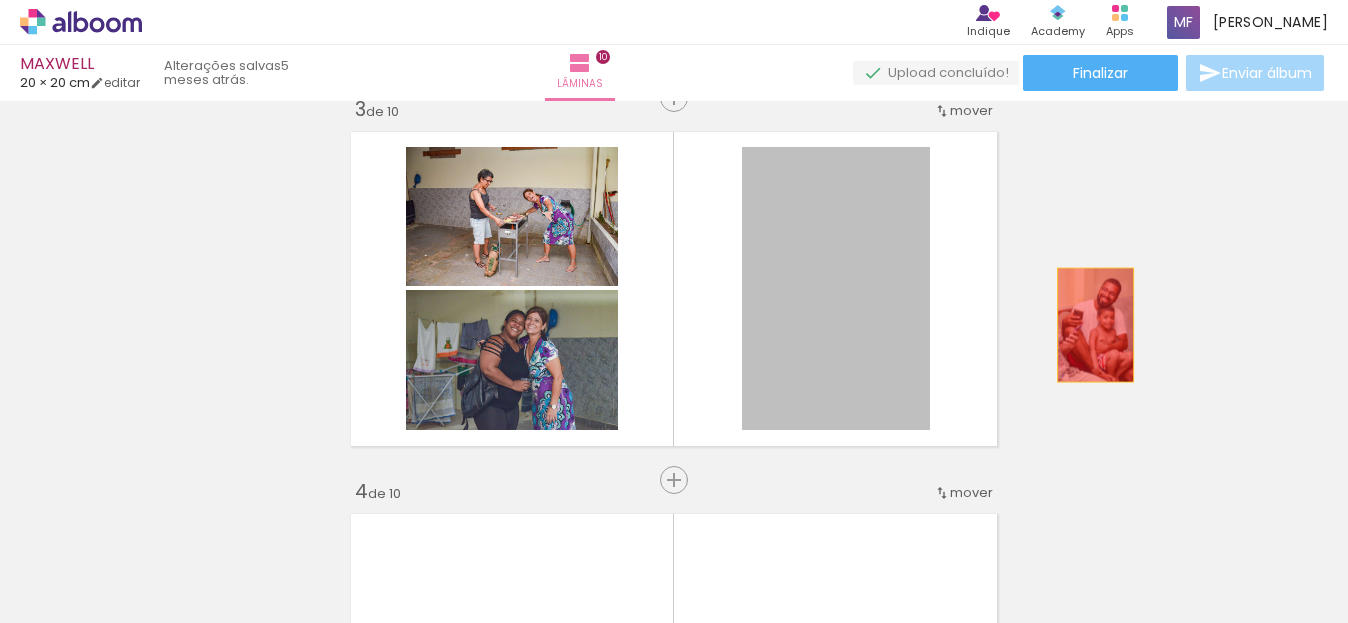 drag, startPoint x: 872, startPoint y: 319, endPoint x: 1346, endPoint y: 400, distance: 480.8711 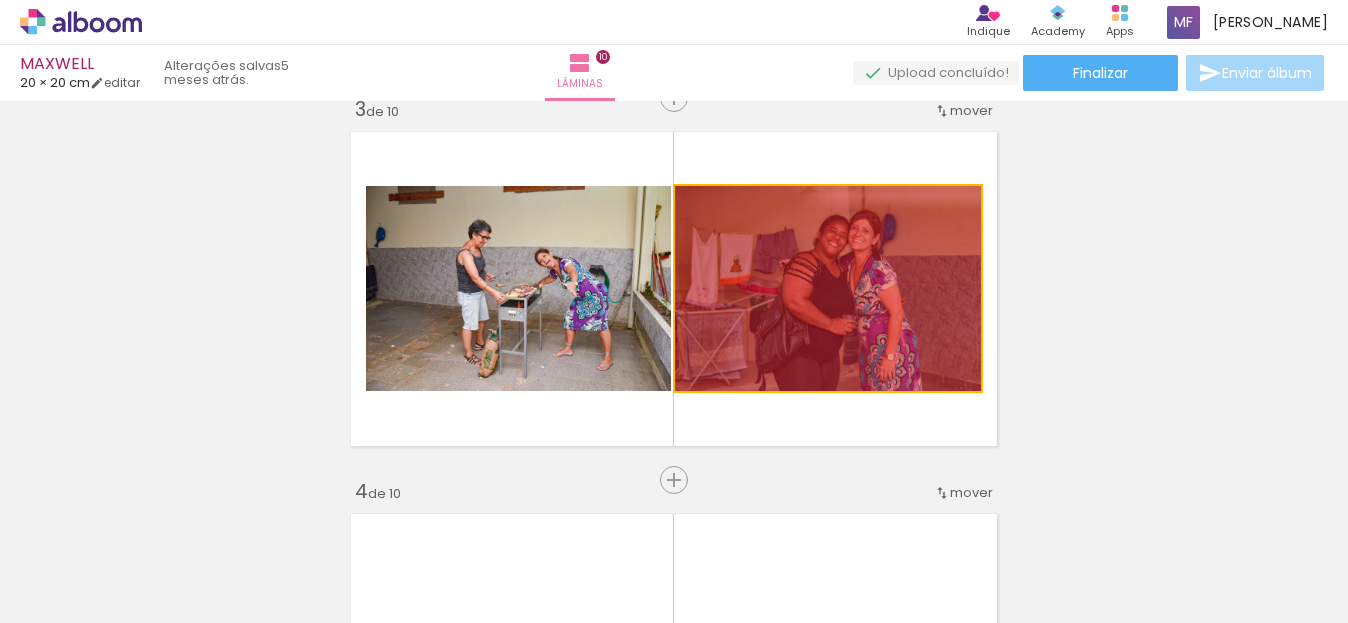 drag, startPoint x: 1015, startPoint y: 334, endPoint x: 904, endPoint y: 289, distance: 119.77479 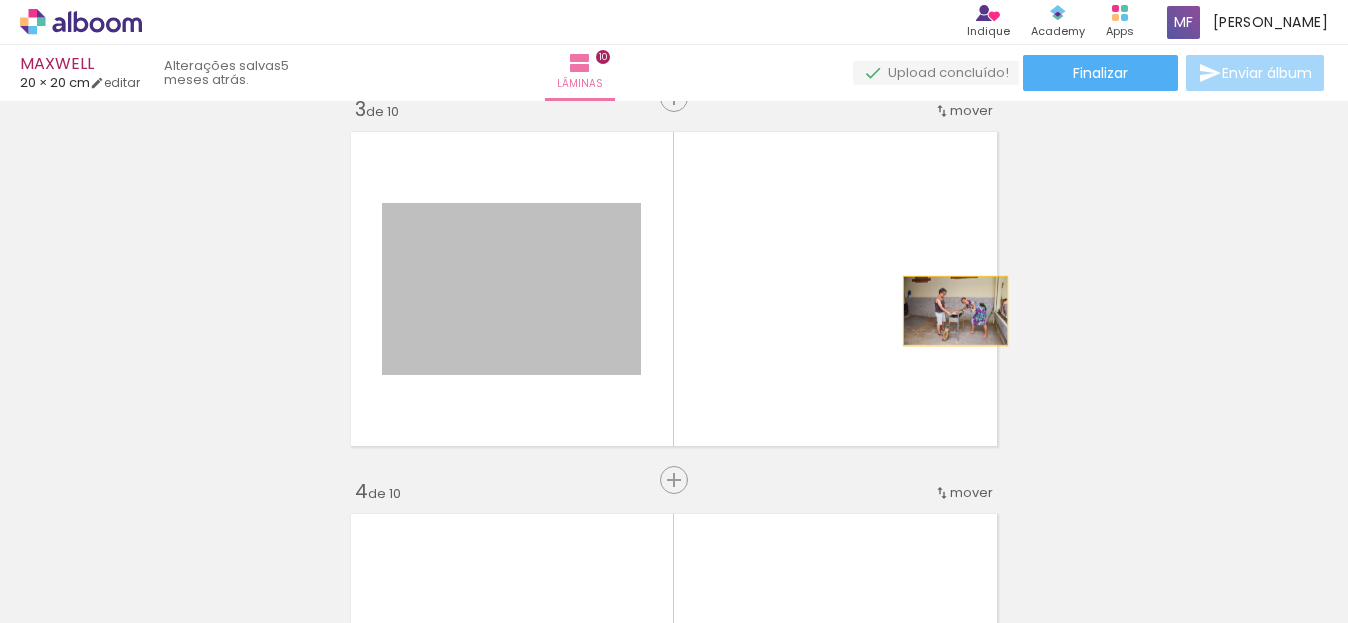 drag, startPoint x: 948, startPoint y: 311, endPoint x: 1253, endPoint y: 322, distance: 305.1983 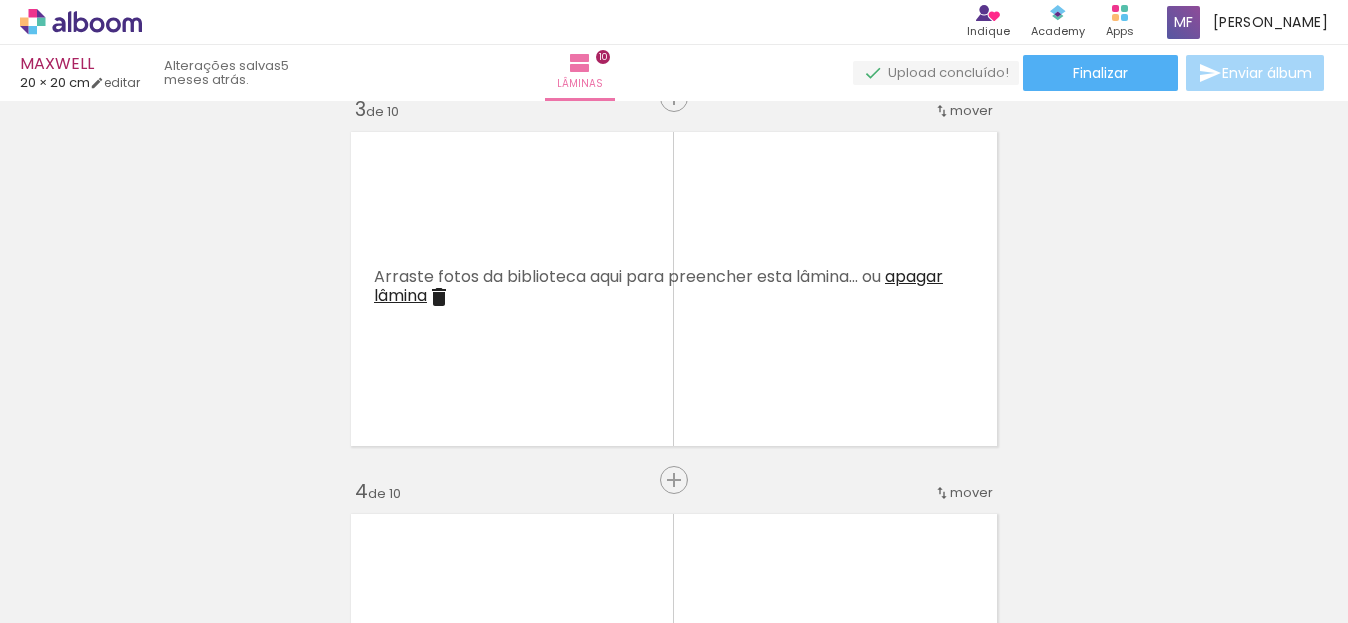 scroll, scrollTop: 1400, scrollLeft: 0, axis: vertical 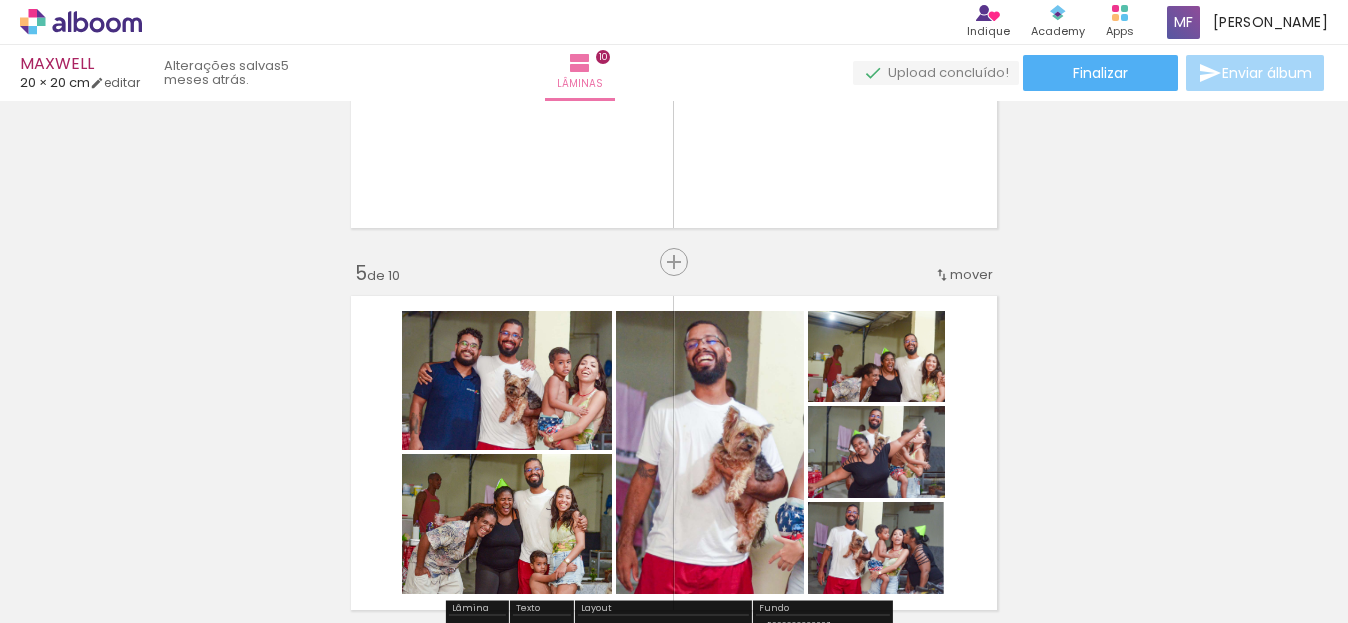 drag, startPoint x: 871, startPoint y: 350, endPoint x: 825, endPoint y: 403, distance: 70.178345 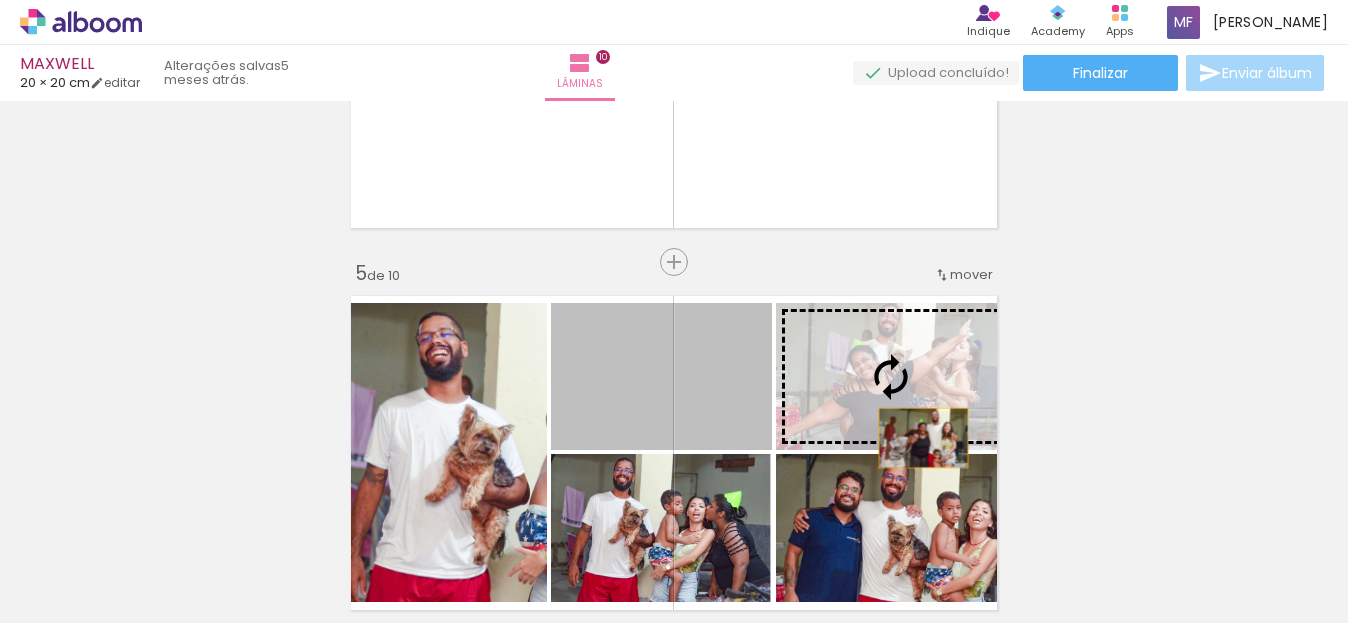 drag, startPoint x: 776, startPoint y: 438, endPoint x: 801, endPoint y: 375, distance: 67.77905 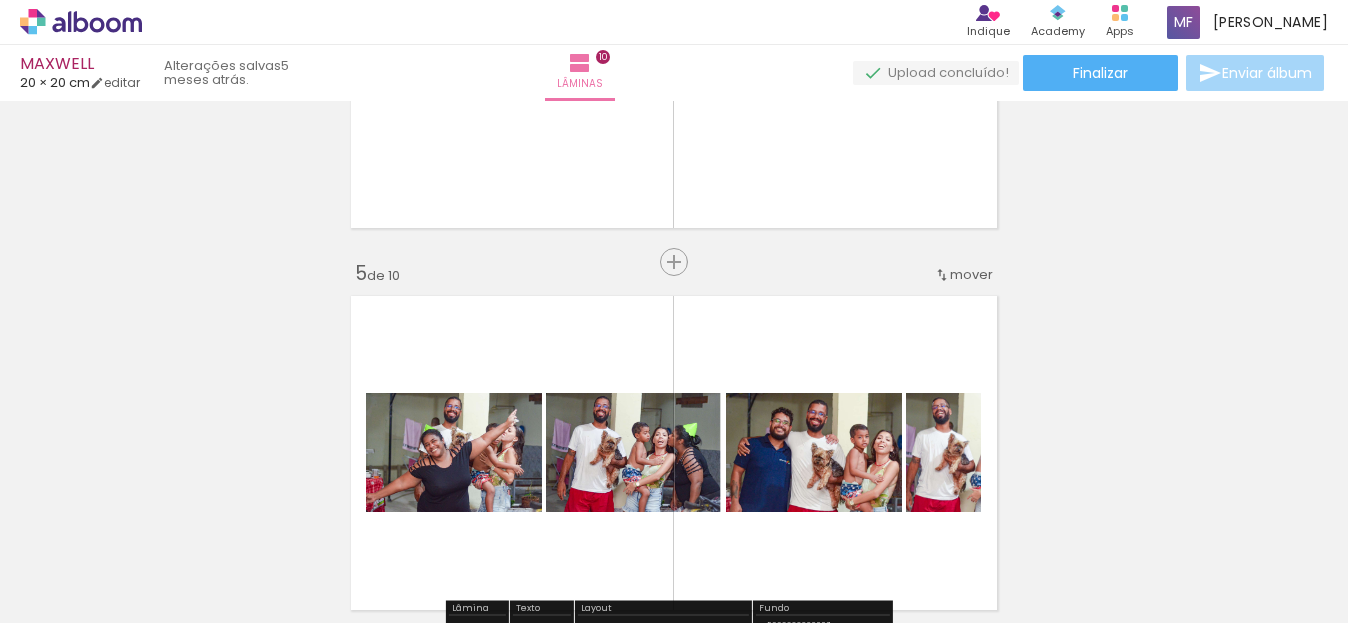 drag, startPoint x: 855, startPoint y: 376, endPoint x: 1135, endPoint y: 376, distance: 280 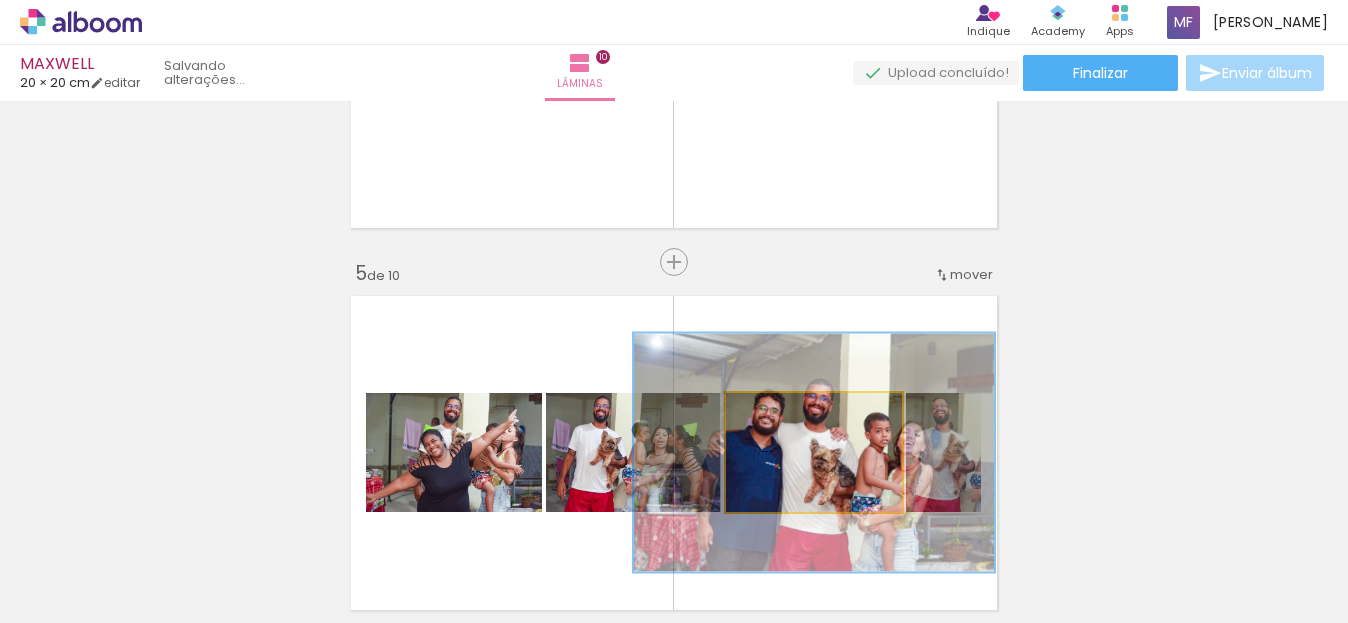 drag, startPoint x: 855, startPoint y: 413, endPoint x: 1346, endPoint y: 348, distance: 495.28375 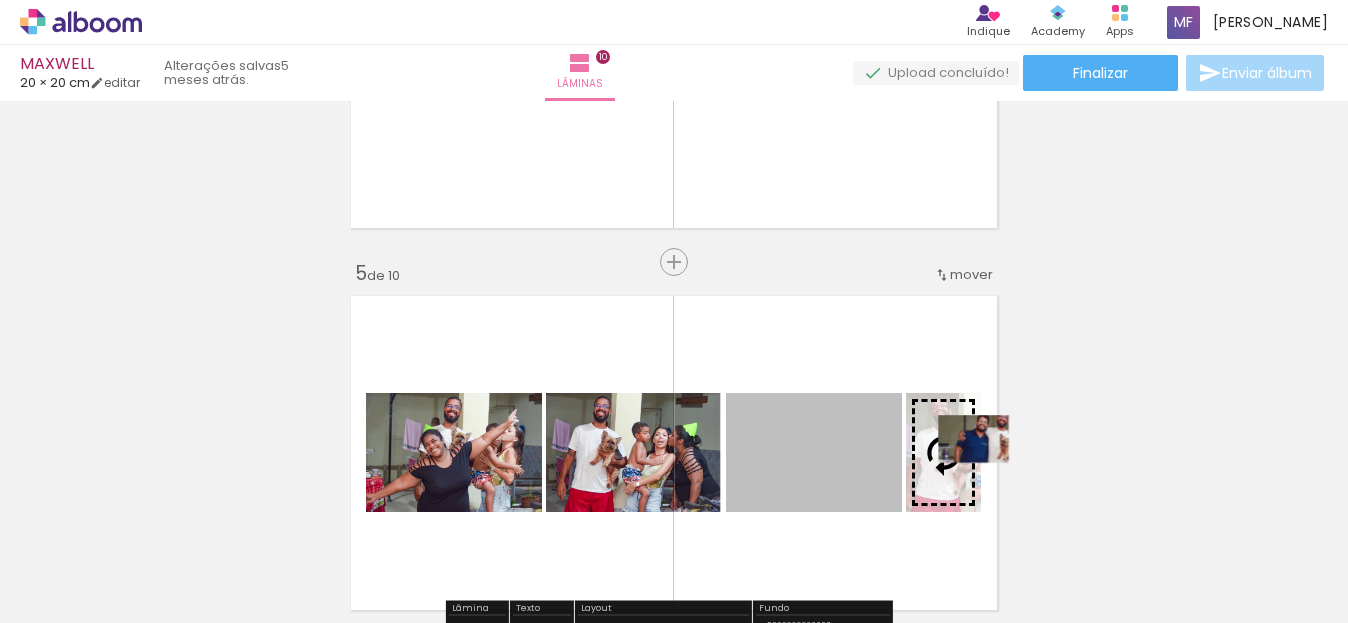 drag, startPoint x: 801, startPoint y: 439, endPoint x: 993, endPoint y: 412, distance: 193.88914 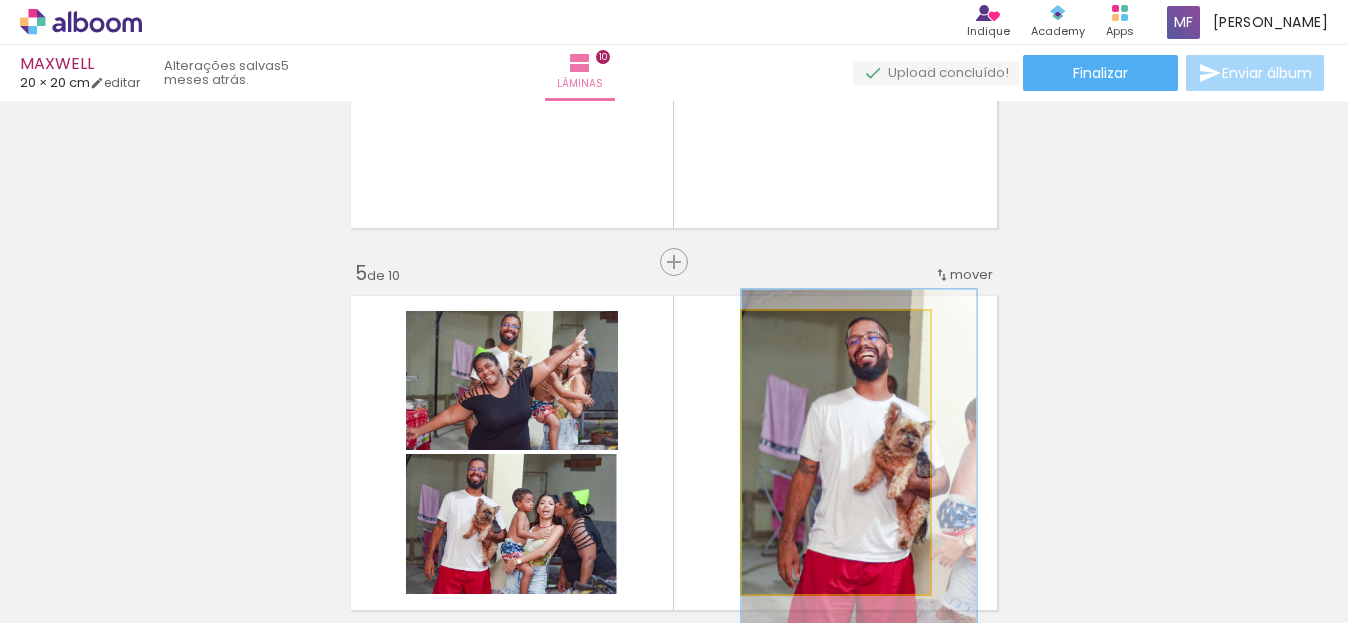 drag, startPoint x: 790, startPoint y: 464, endPoint x: 1193, endPoint y: 399, distance: 408.20828 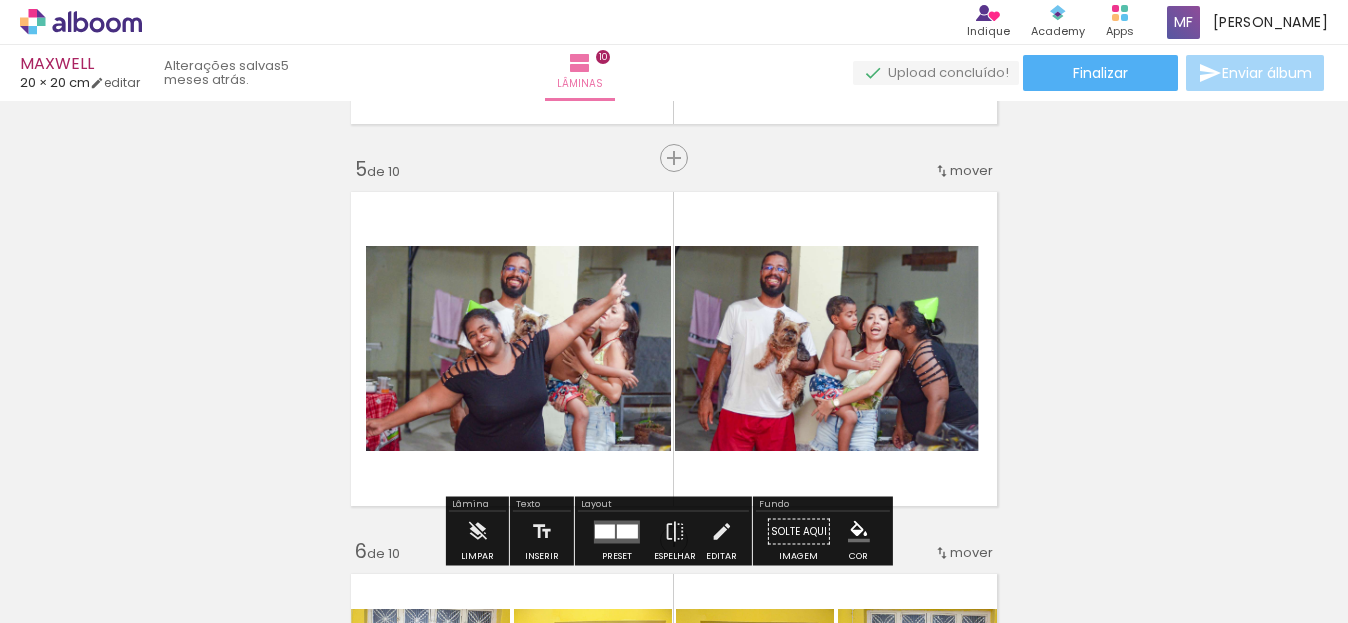 scroll, scrollTop: 1600, scrollLeft: 0, axis: vertical 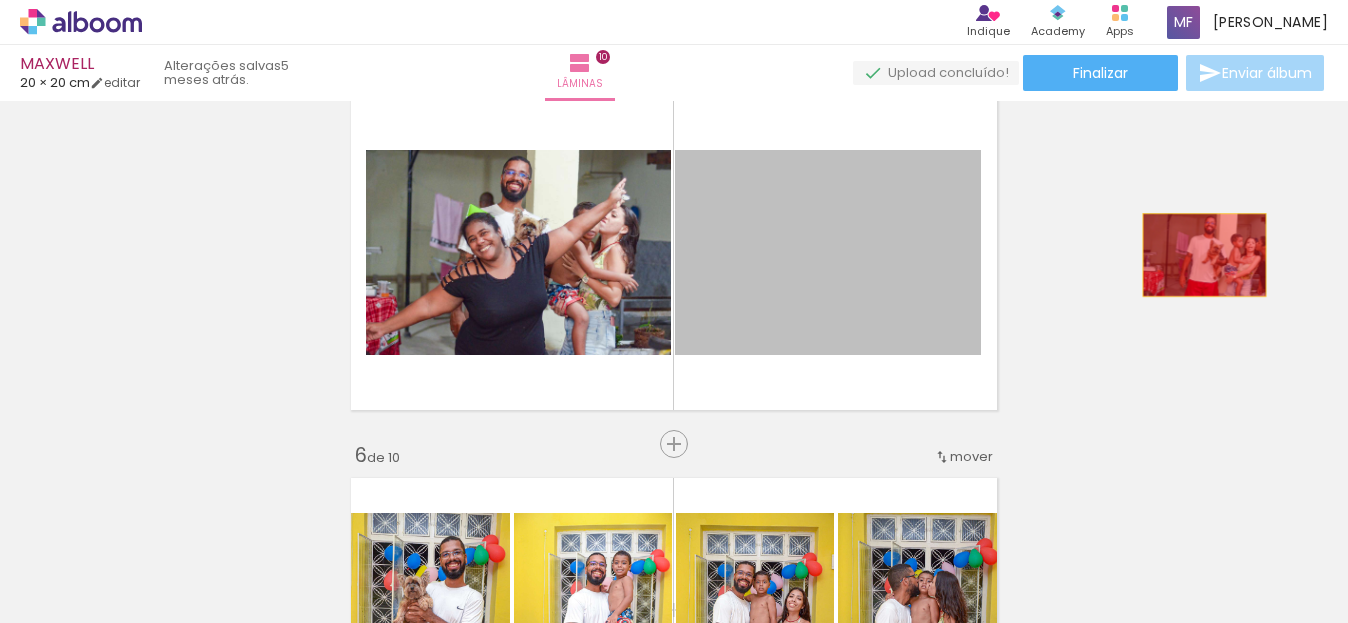 drag, startPoint x: 1144, startPoint y: 262, endPoint x: 1006, endPoint y: 240, distance: 139.74261 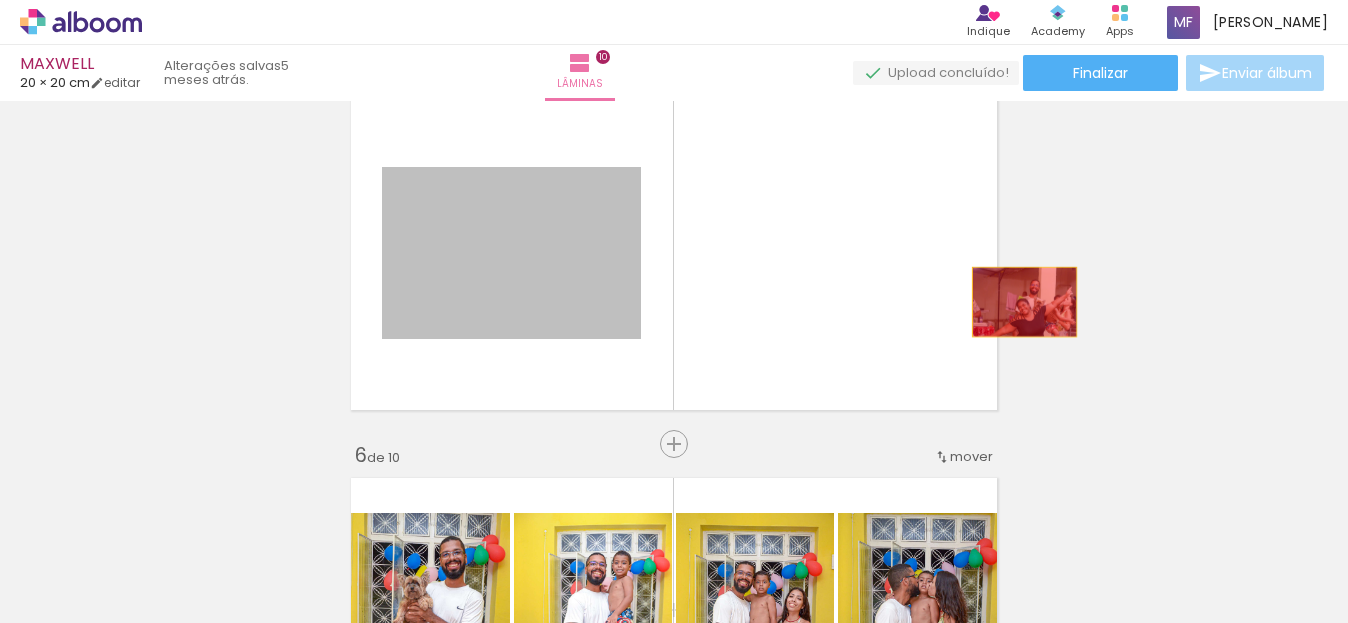 drag, startPoint x: 481, startPoint y: 277, endPoint x: 1149, endPoint y: 302, distance: 668.46765 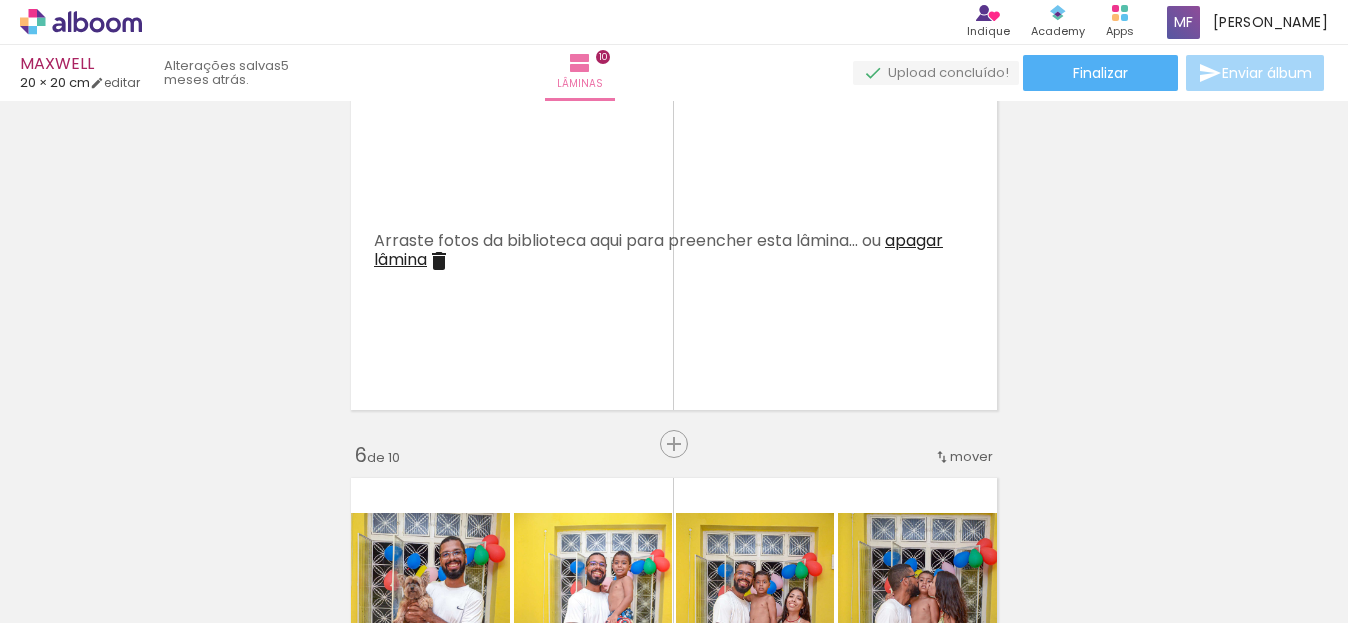 scroll, scrollTop: 2000, scrollLeft: 0, axis: vertical 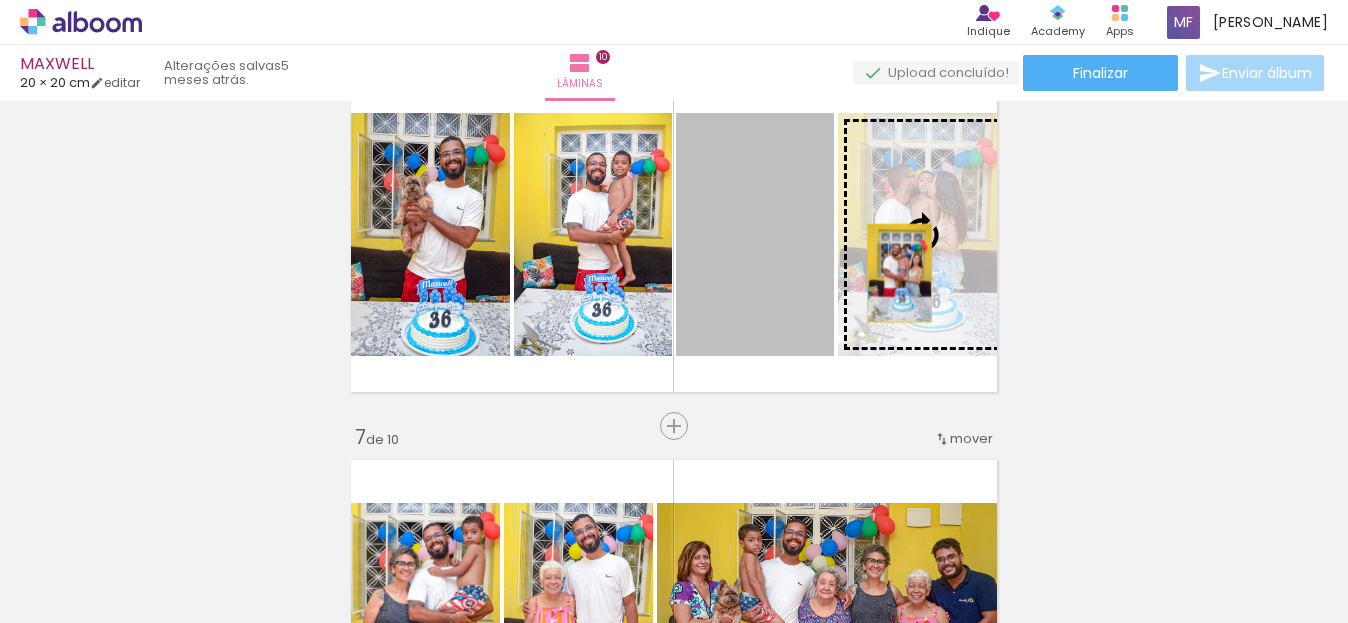 drag, startPoint x: 892, startPoint y: 273, endPoint x: 1078, endPoint y: 265, distance: 186.17197 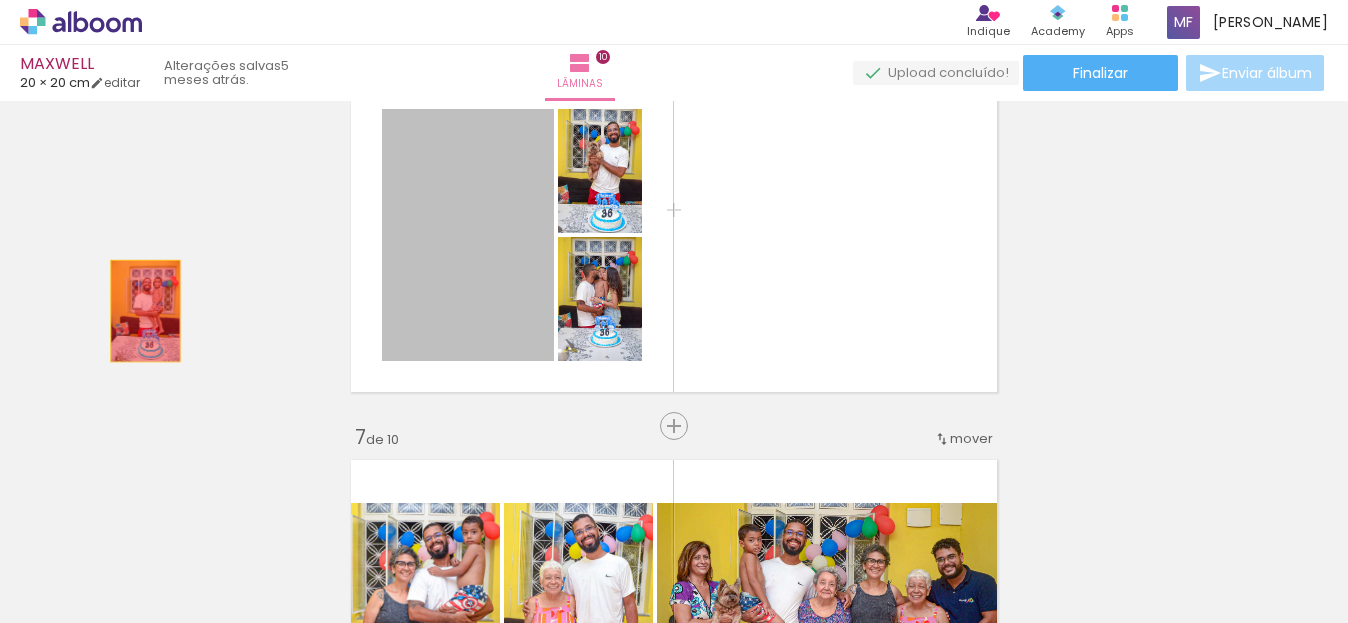 drag, startPoint x: 173, startPoint y: 311, endPoint x: 299, endPoint y: 317, distance: 126.14278 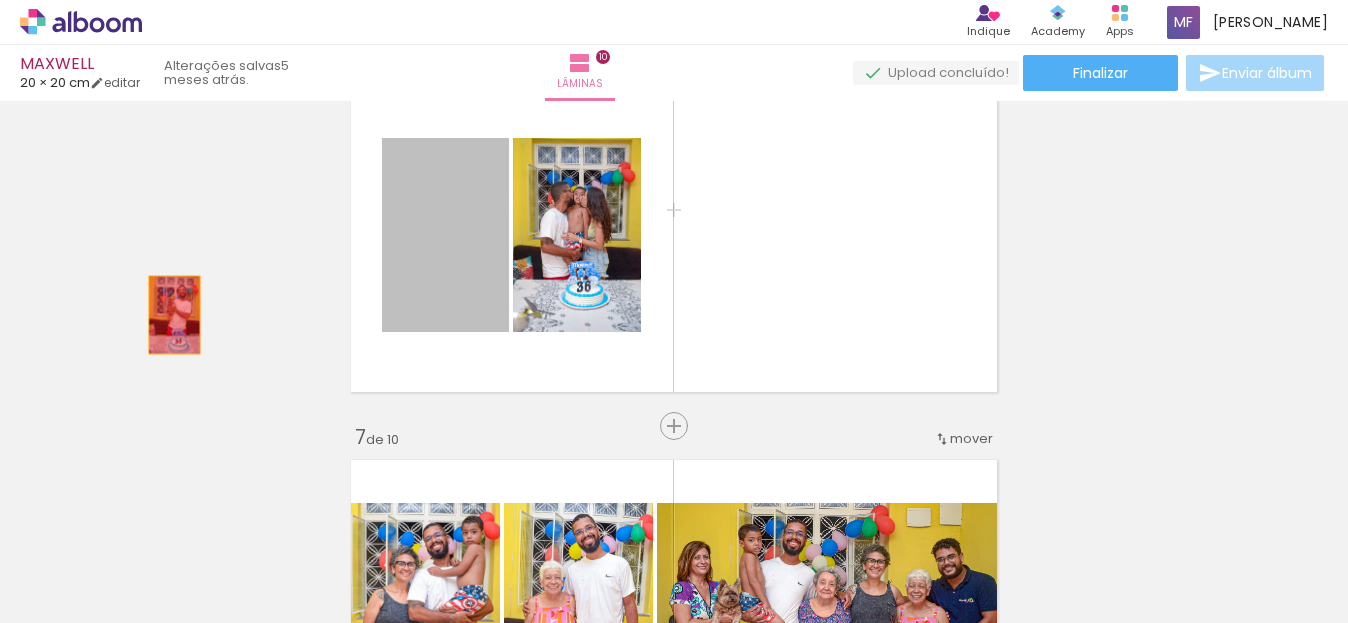 drag, startPoint x: 428, startPoint y: 315, endPoint x: 91, endPoint y: 305, distance: 337.14835 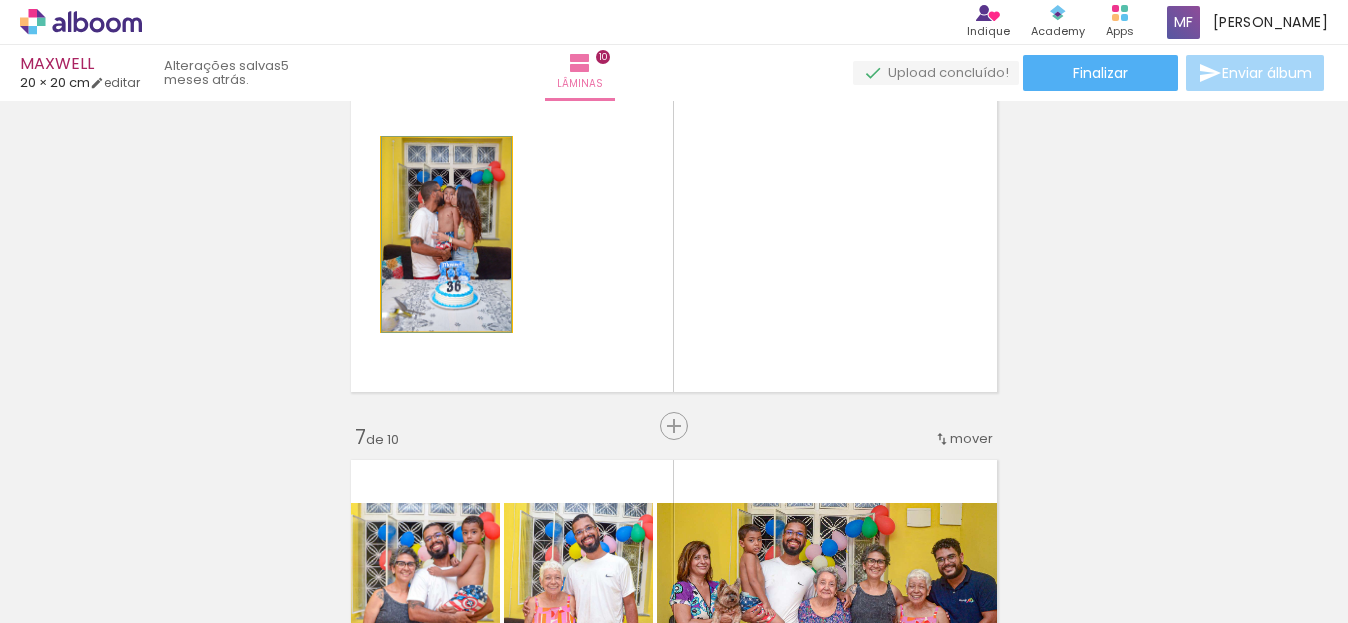 drag 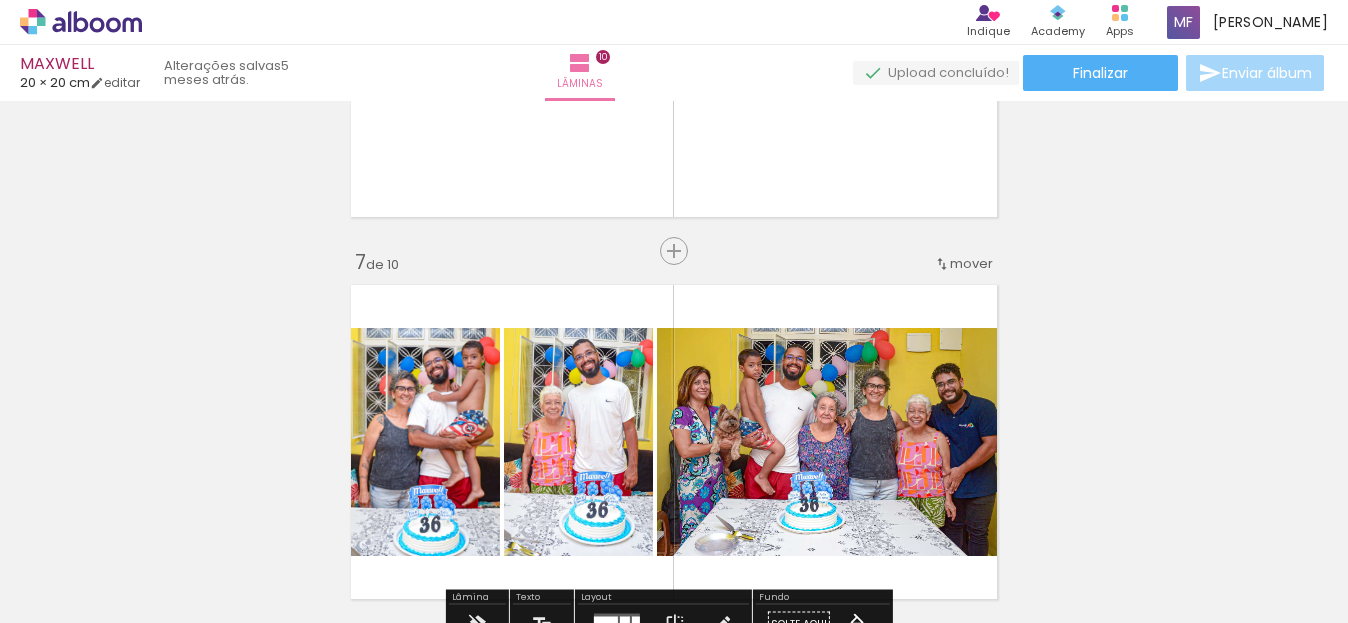 scroll, scrollTop: 2500, scrollLeft: 0, axis: vertical 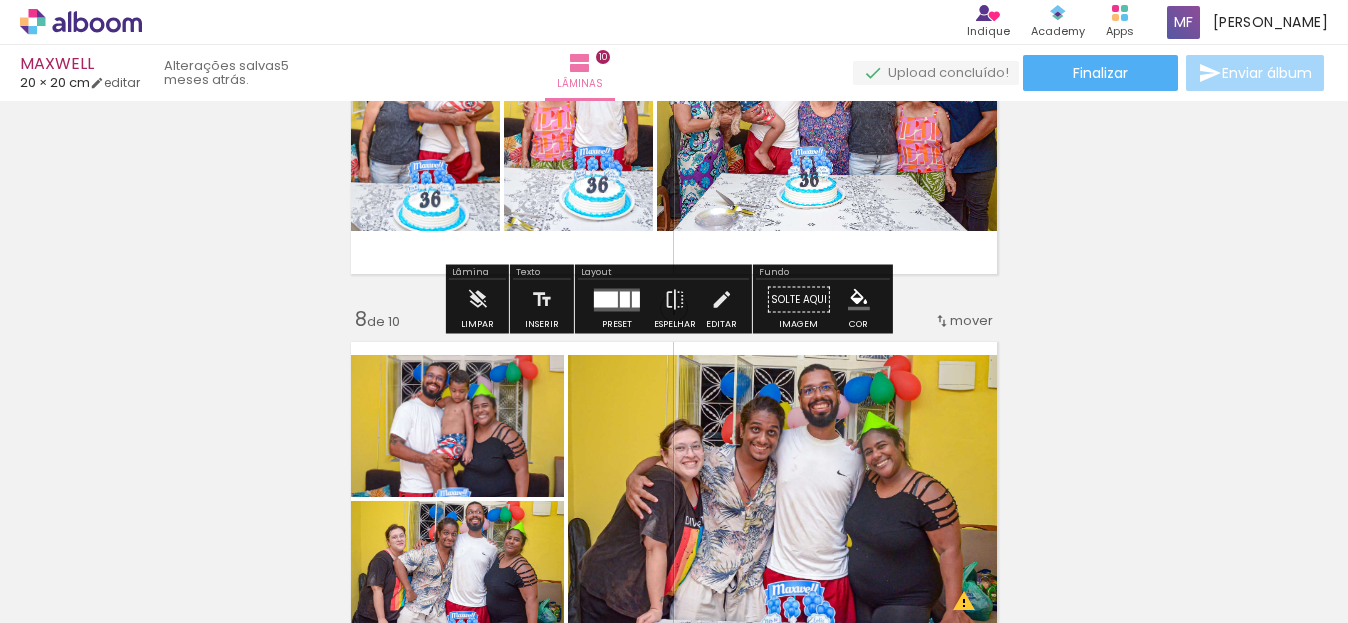 click on "Inserir lâmina 1  de 10  Inserir lâmina 2  de 10  Inserir lâmina 3  de 10  Inserir lâmina 4  de 10  Inserir lâmina 5  de 10  Inserir lâmina 6  de 10  Inserir lâmina 7  de 10  Inserir lâmina 8  de 10  Inserir lâmina 9  de 10  Inserir lâmina 10  de 10 O Designbox precisará aumentar a sua imagem em 162% para exportar para impressão. O Designbox precisará aumentar a sua imagem em 153% para exportar para impressão." at bounding box center [674, -291] 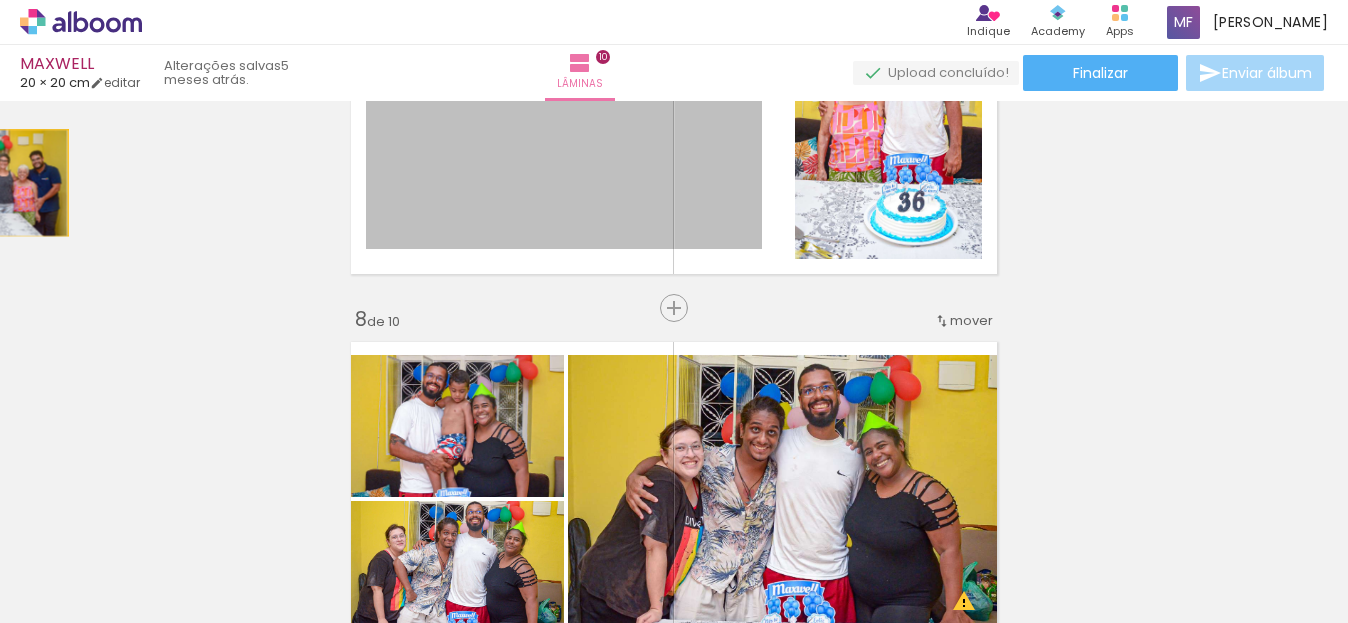click on "link( href="../../bower_components/polymer/polymer.html" rel="import" ) picture-double-landscape" at bounding box center [674, 311] 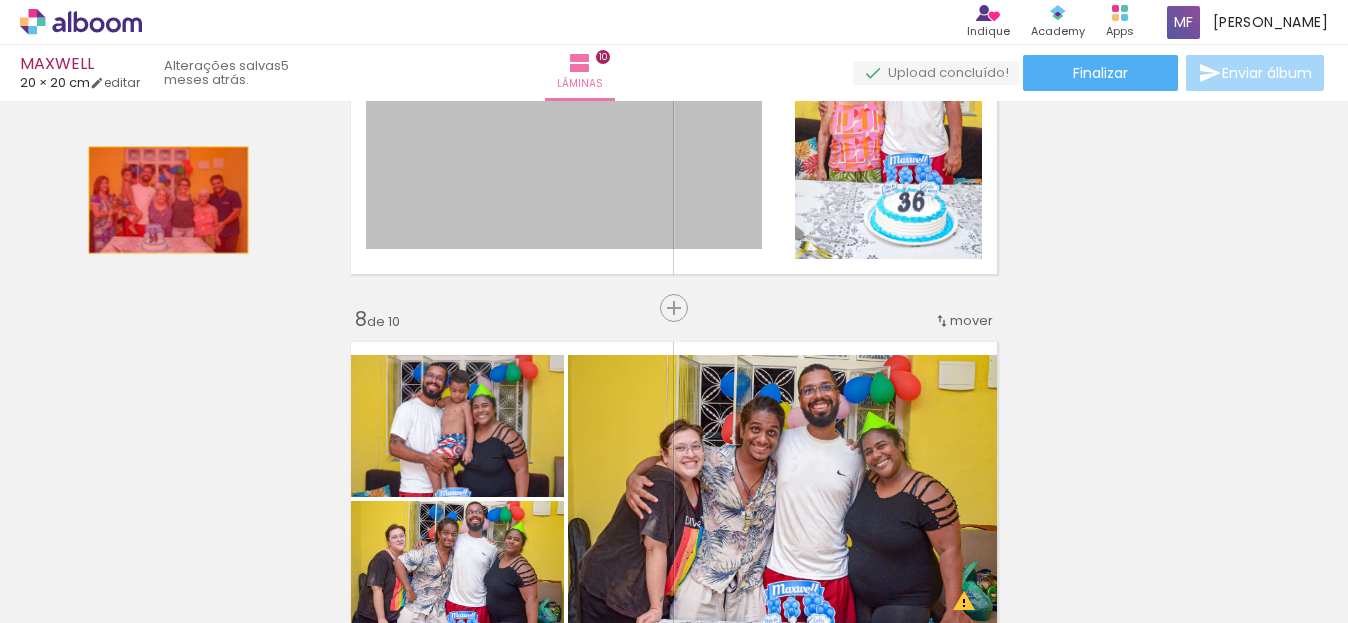 click on "link( href="../../bower_components/polymer/polymer.html" rel="import" ) picture-double-landscape" at bounding box center [674, 311] 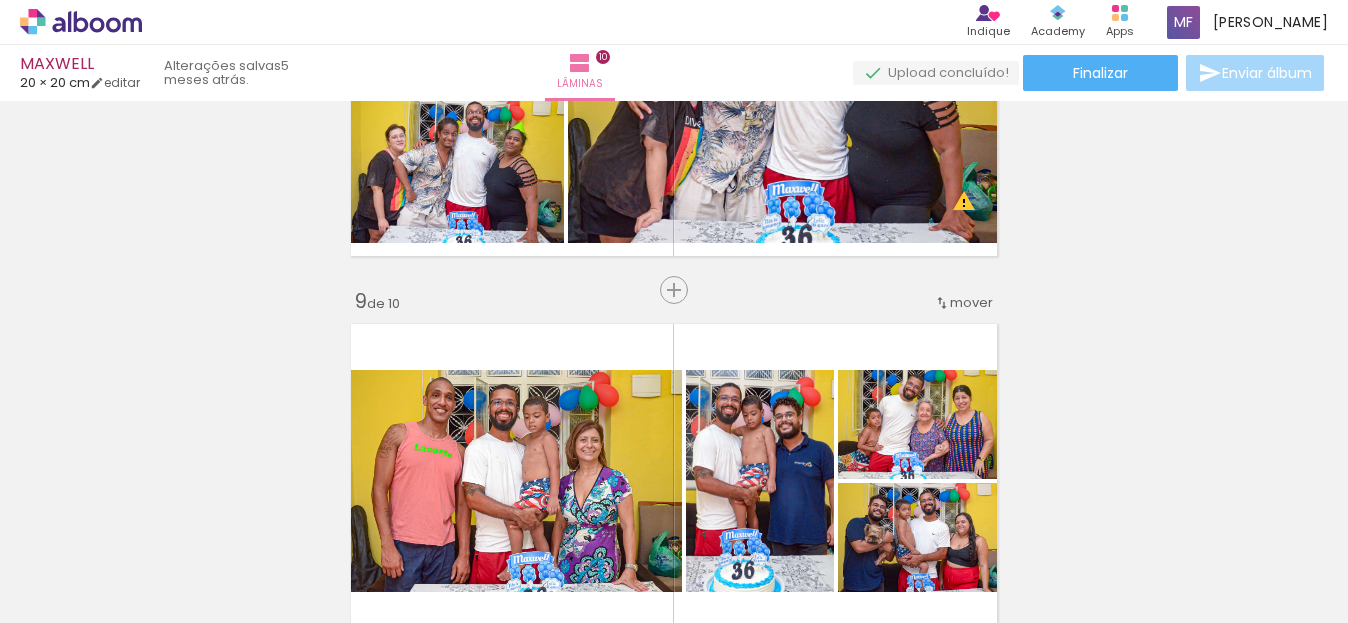 scroll, scrollTop: 2700, scrollLeft: 0, axis: vertical 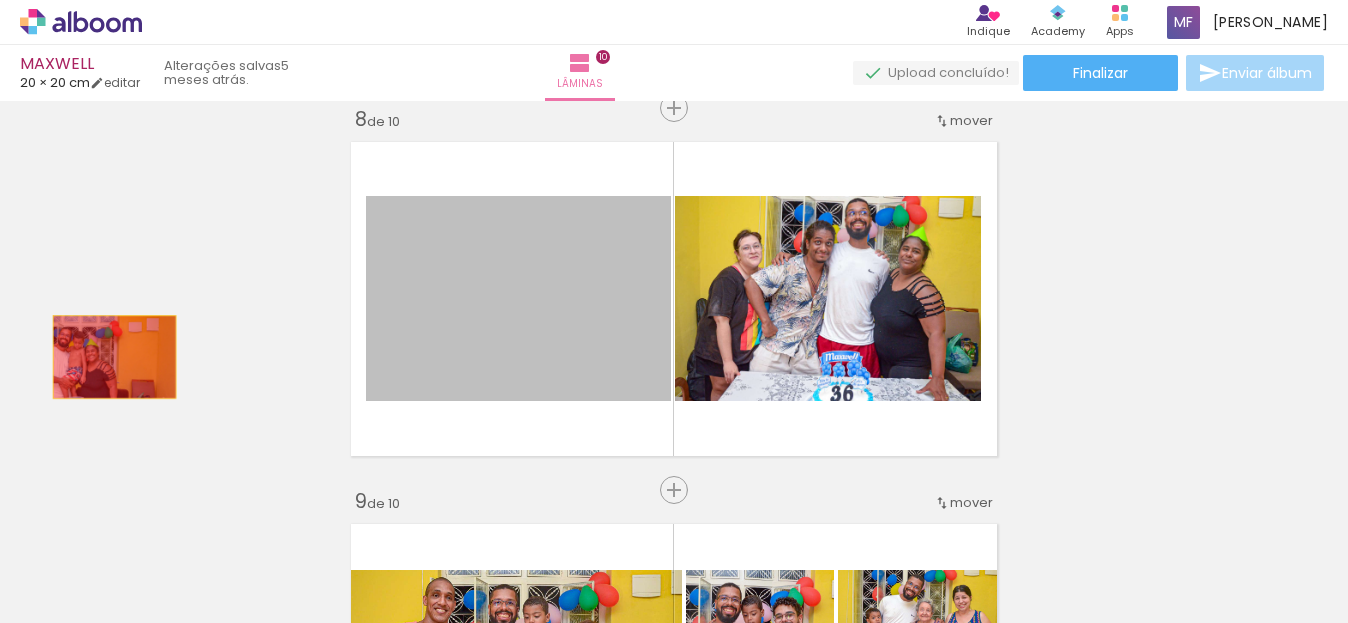 click on "Inserir lâmina 1  de 10  Inserir lâmina 2  de 10  Inserir lâmina 3  de 10  Inserir lâmina 4  de 10  Inserir lâmina 5  de 10  Inserir lâmina 6  de 10  Inserir lâmina 7  de 10  Inserir lâmina 8  de 10  Inserir lâmina 9  de 10  Inserir lâmina 10  de 10 O Designbox precisará aumentar a sua imagem em 162% para exportar para impressão. O Designbox precisará aumentar a sua imagem em 153% para exportar para impressão." at bounding box center [674, -491] 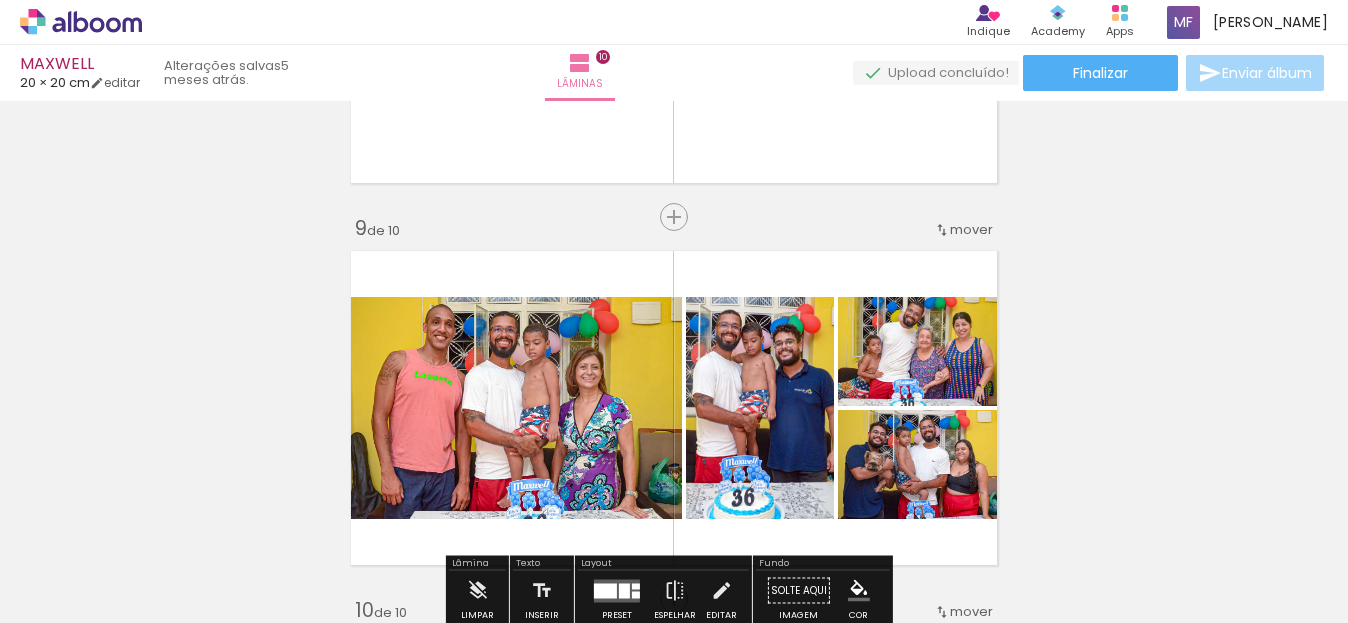 scroll, scrollTop: 3000, scrollLeft: 0, axis: vertical 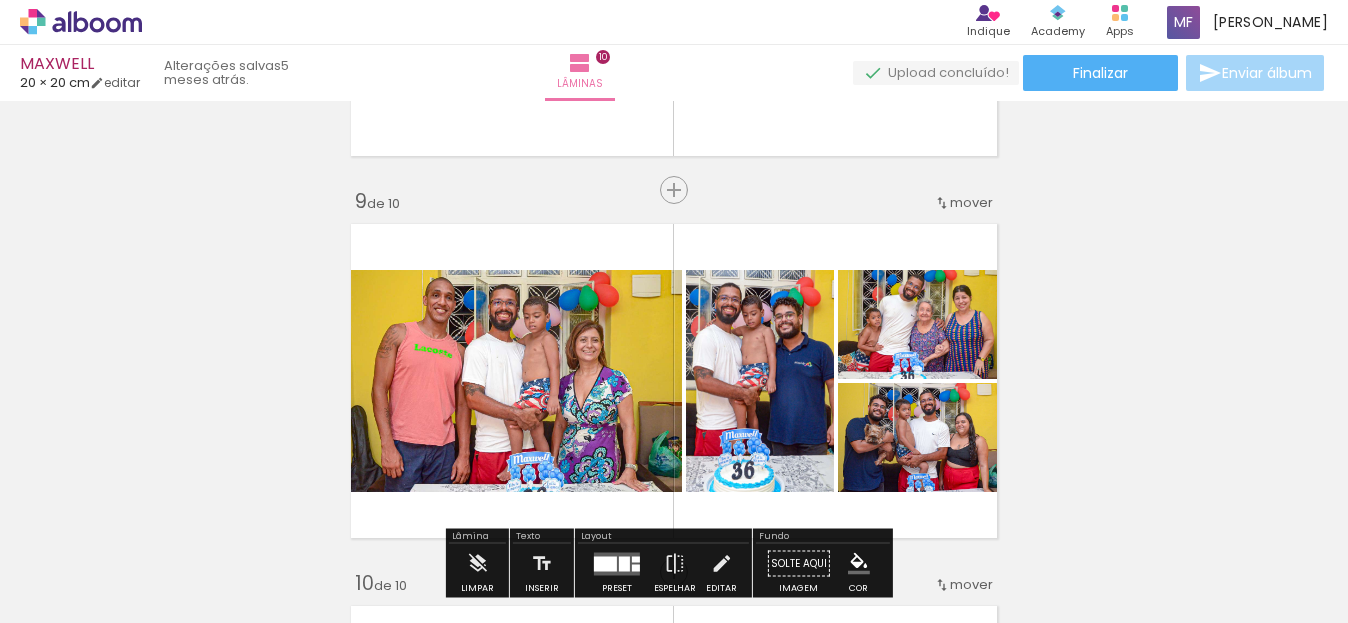 click on "Inserir lâmina 1  de 10  Inserir lâmina 2  de 10  Inserir lâmina 3  de 10  Inserir lâmina 4  de 10  Inserir lâmina 5  de 10  Inserir lâmina 6  de 10  Inserir lâmina 7  de 10  Inserir lâmina 8  de 10  Inserir lâmina 9  de 10  Inserir lâmina 10  de 10 O Designbox precisará aumentar a sua imagem em 162% para exportar para impressão. O Designbox precisará aumentar a sua imagem em 153% para exportar para impressão." at bounding box center (674, -791) 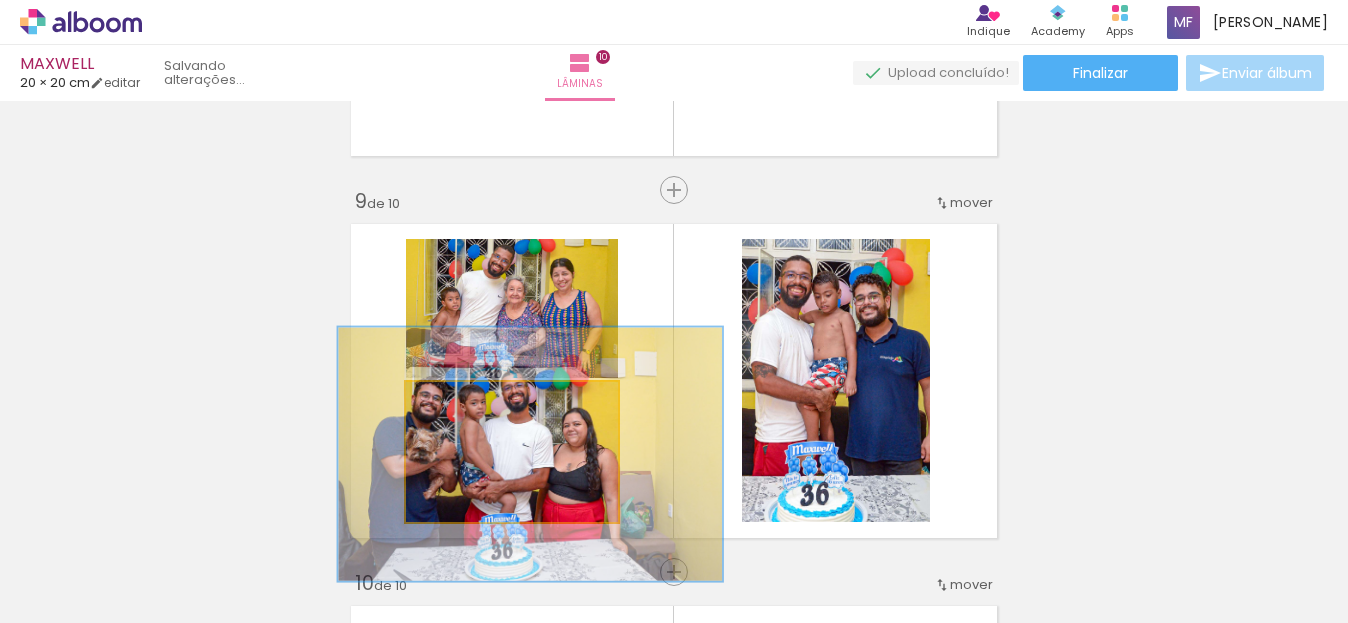 type on "100" 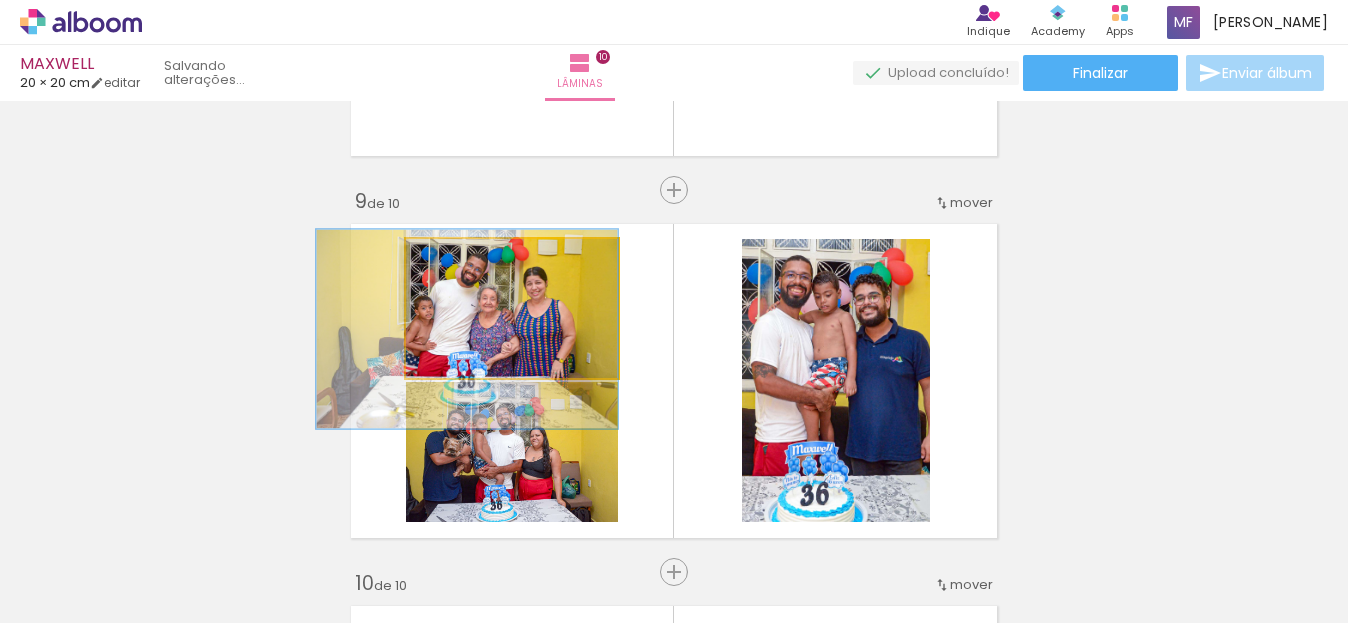 click on "Inserir lâmina 1  de 10  Inserir lâmina 2  de 10  Inserir lâmina 3  de 10  Inserir lâmina 4  de 10  Inserir lâmina 5  de 10  Inserir lâmina 6  de 10  Inserir lâmina 7  de 10  Inserir lâmina 8  de 10  Inserir lâmina 9  de 10  Inserir lâmina 10  de 10 O Designbox precisará aumentar a sua imagem em 162% para exportar para impressão. O Designbox precisará aumentar a sua imagem em 153% para exportar para impressão." at bounding box center (674, -791) 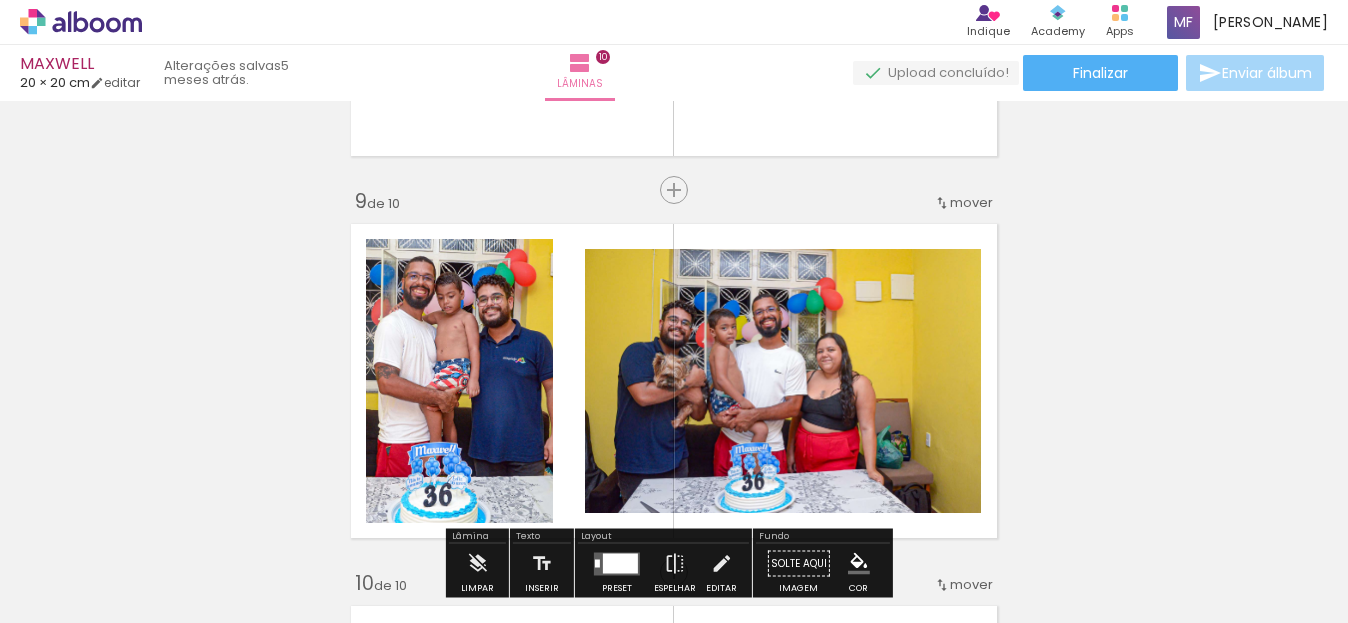 click on "link( href="../../bower_components/polymer/polymer.html" rel="import" ) picture-double-landscape" at bounding box center [674, 311] 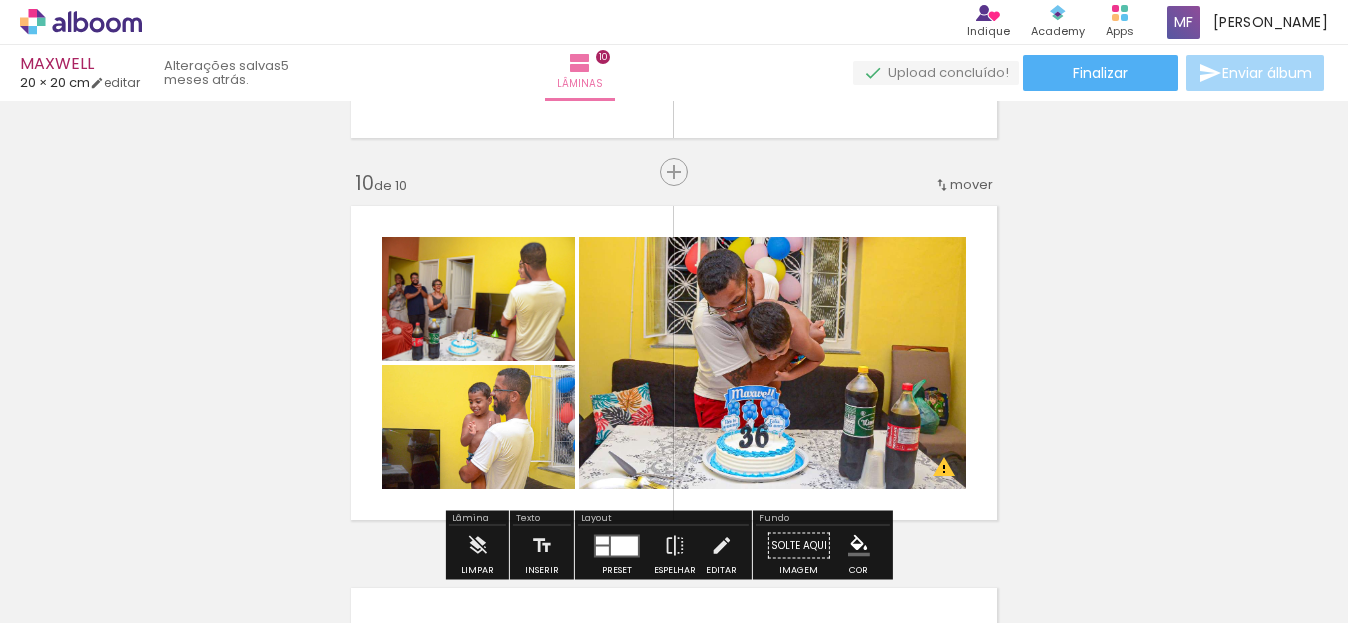 scroll, scrollTop: 3500, scrollLeft: 0, axis: vertical 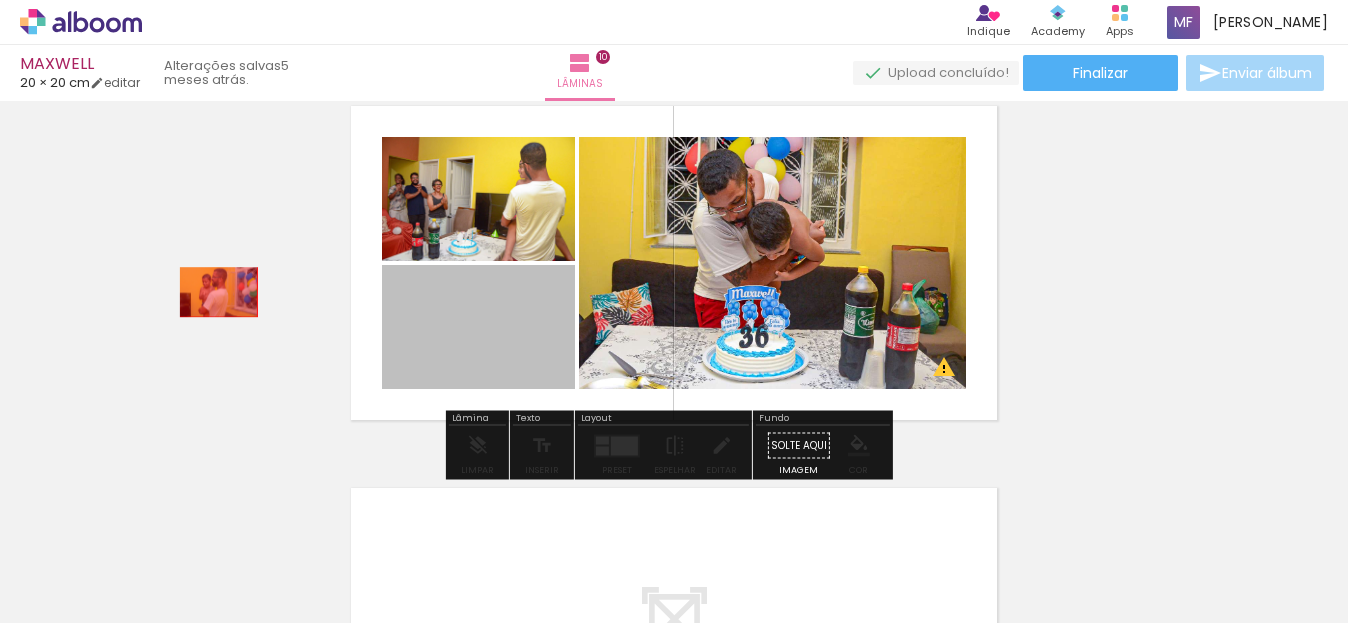 click on "Inserir lâmina 1  de 10  Inserir lâmina 2  de 10  Inserir lâmina 3  de 10  Inserir lâmina 4  de 10  Inserir lâmina 5  de 10  Inserir lâmina 6  de 10  Inserir lâmina 7  de 10  Inserir lâmina 8  de 10  Inserir lâmina 9  de 10  Inserir lâmina 10  de 10 O Designbox precisará aumentar a sua imagem em 162% para exportar para impressão. O Designbox precisará aumentar a sua imagem em 153% para exportar para impressão." at bounding box center [674, -1291] 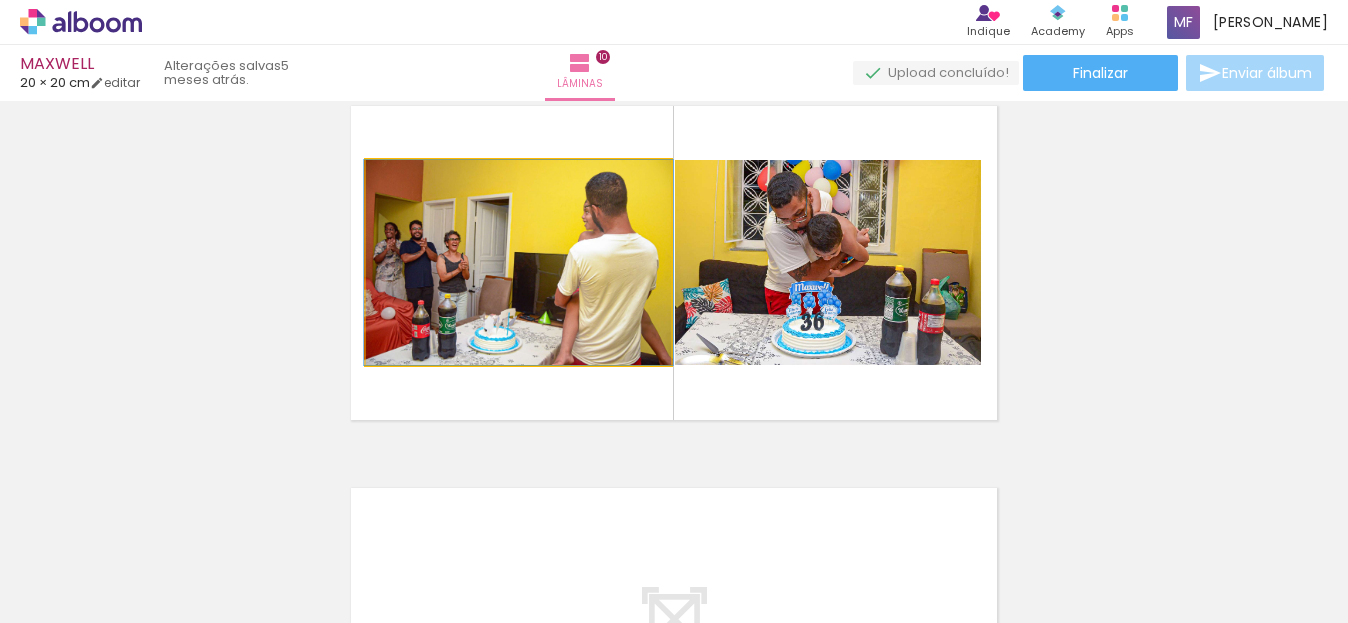 type on "100" 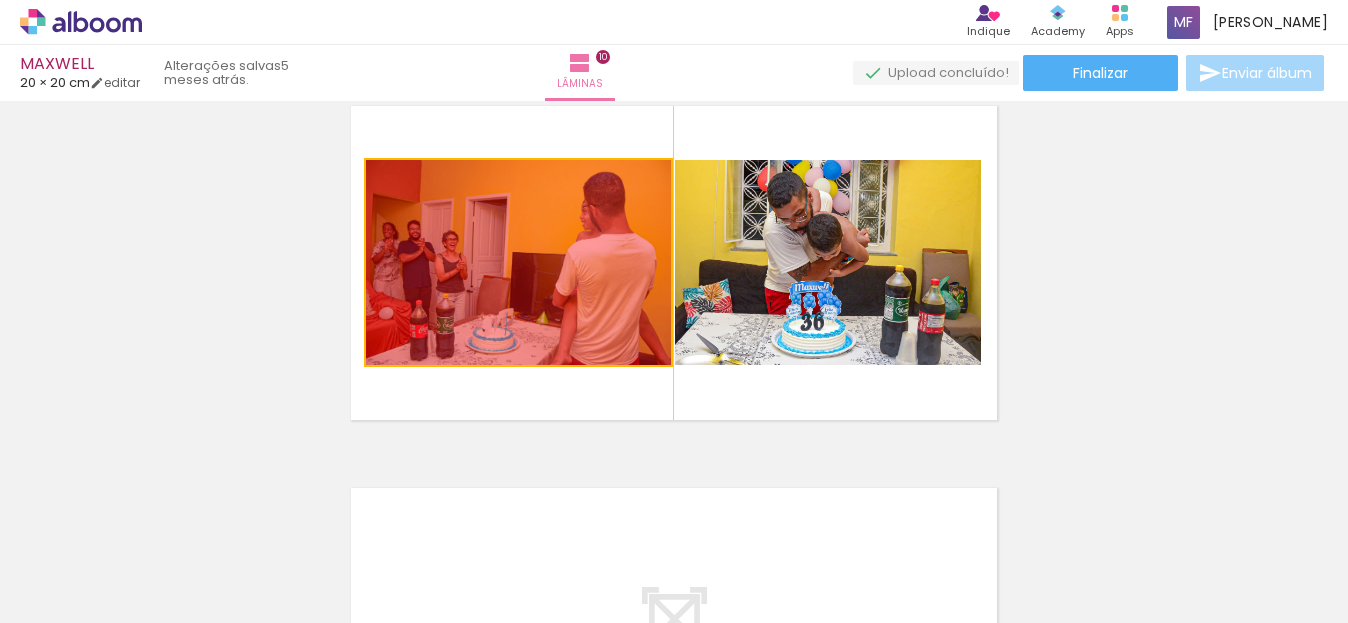 click on "Inserir lâmina 1  de 10  Inserir lâmina 2  de 10  Inserir lâmina 3  de 10  Inserir lâmina 4  de 10  Inserir lâmina 5  de 10  Inserir lâmina 6  de 10  Inserir lâmina 7  de 10  Inserir lâmina 8  de 10  Inserir lâmina 9  de 10  Inserir lâmina 10  de 10 O Designbox precisará aumentar a sua imagem em 162% para exportar para impressão. O Designbox precisará aumentar a sua imagem em 153% para exportar para impressão." at bounding box center [674, -1291] 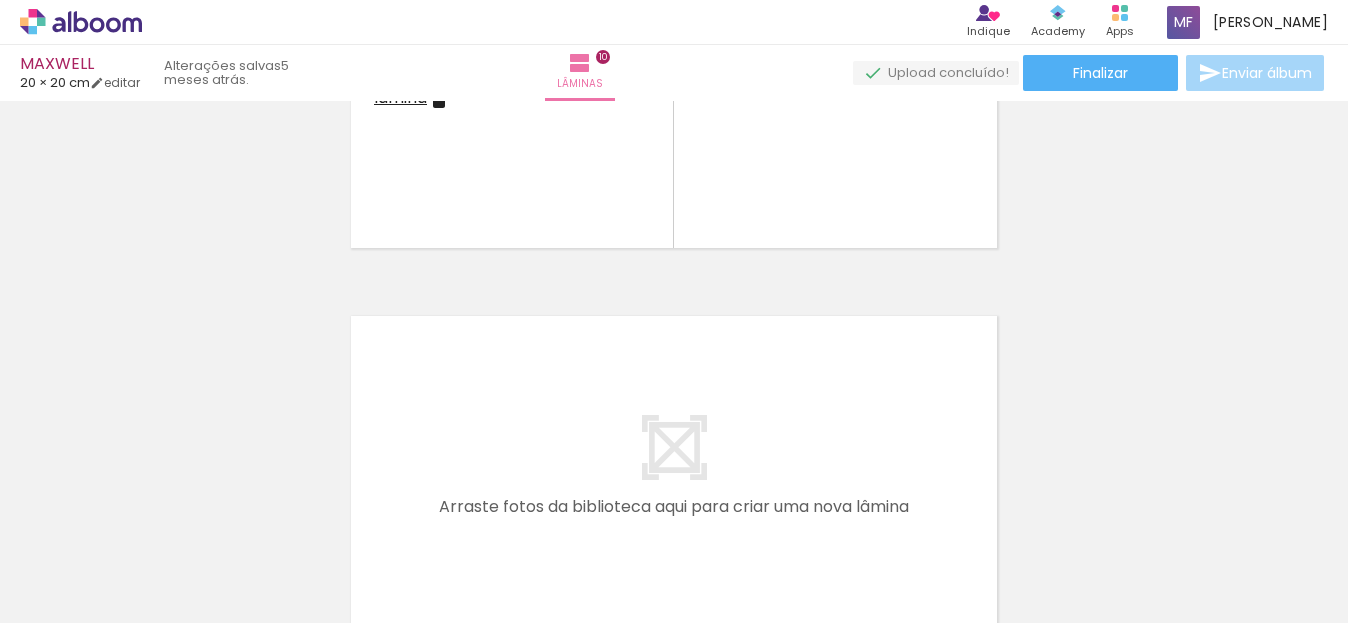 scroll, scrollTop: 3883, scrollLeft: 0, axis: vertical 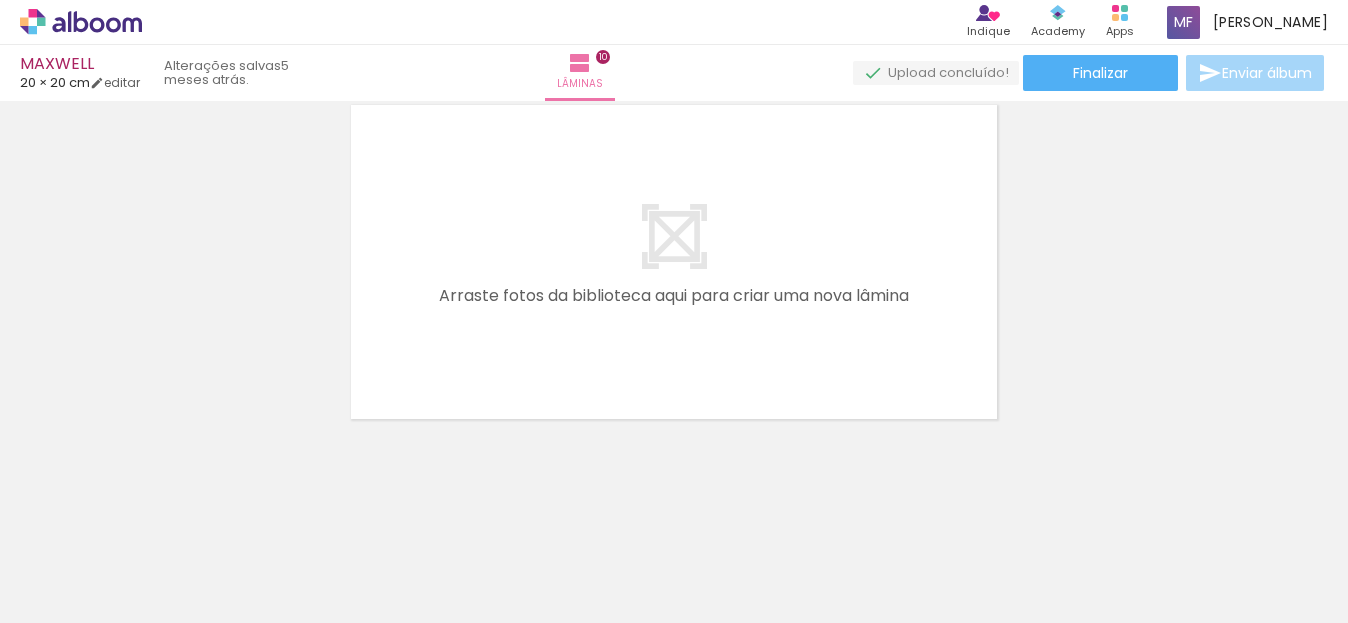 click at bounding box center [156, 515] 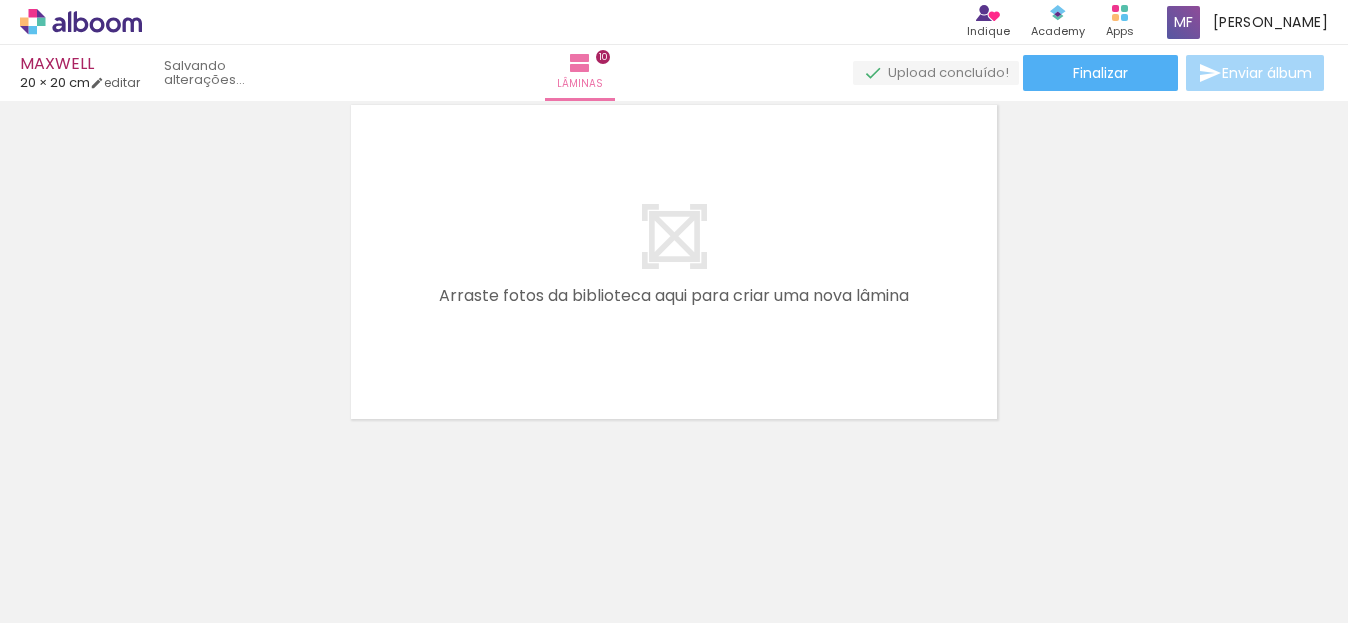 click at bounding box center (156, 515) 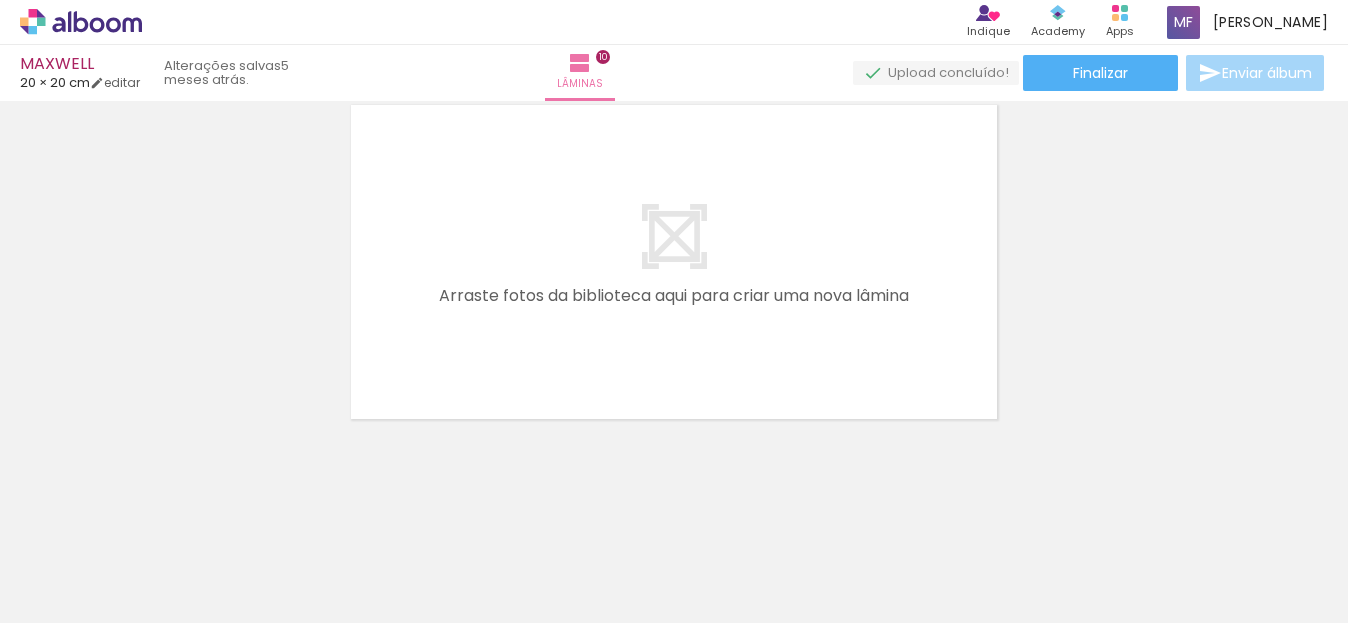 click at bounding box center (156, 515) 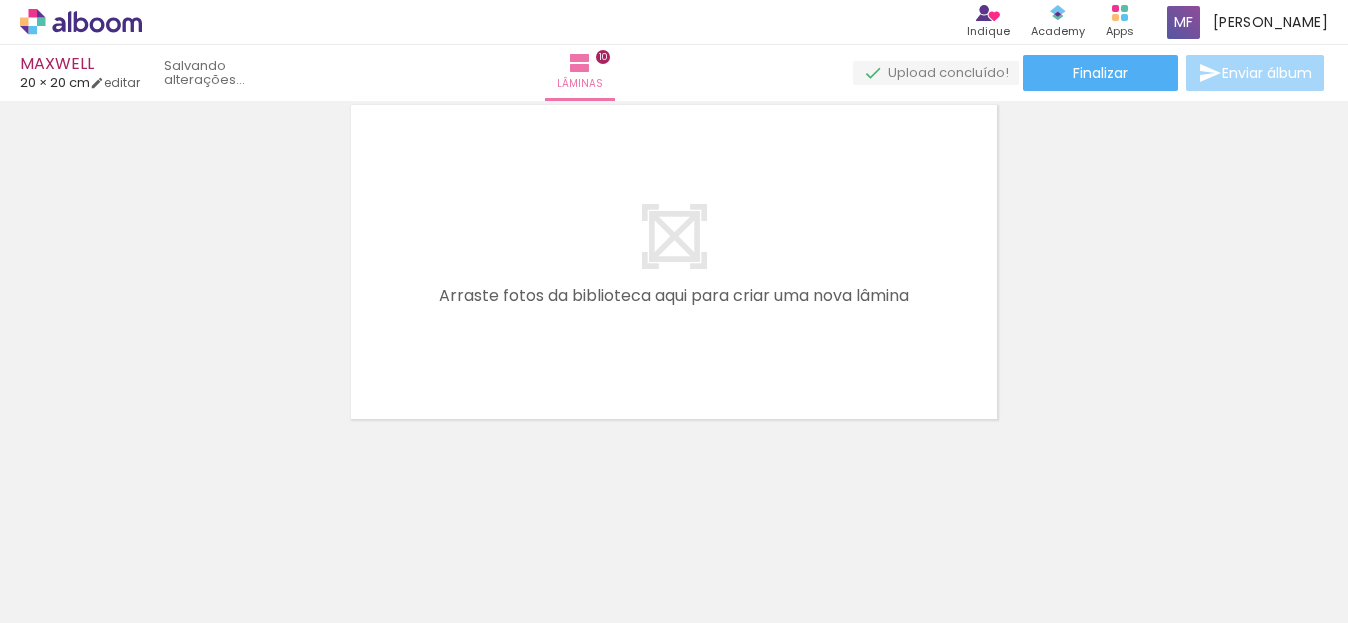 click at bounding box center [156, 515] 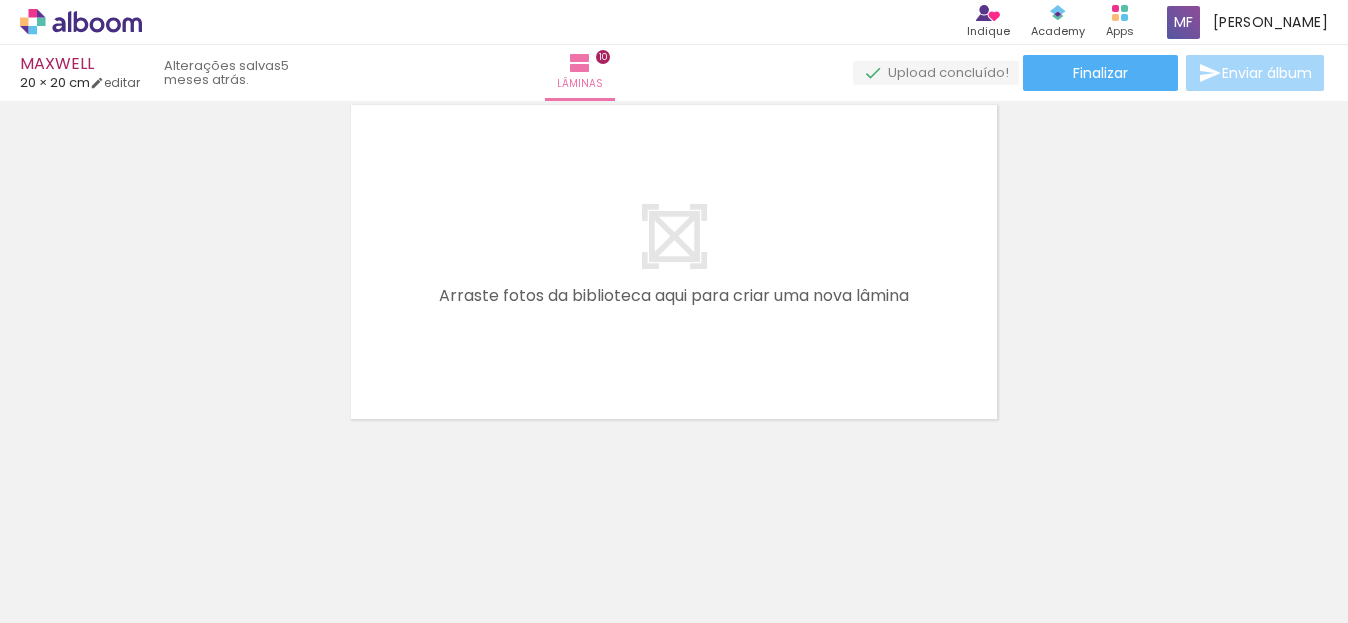 click at bounding box center (156, 515) 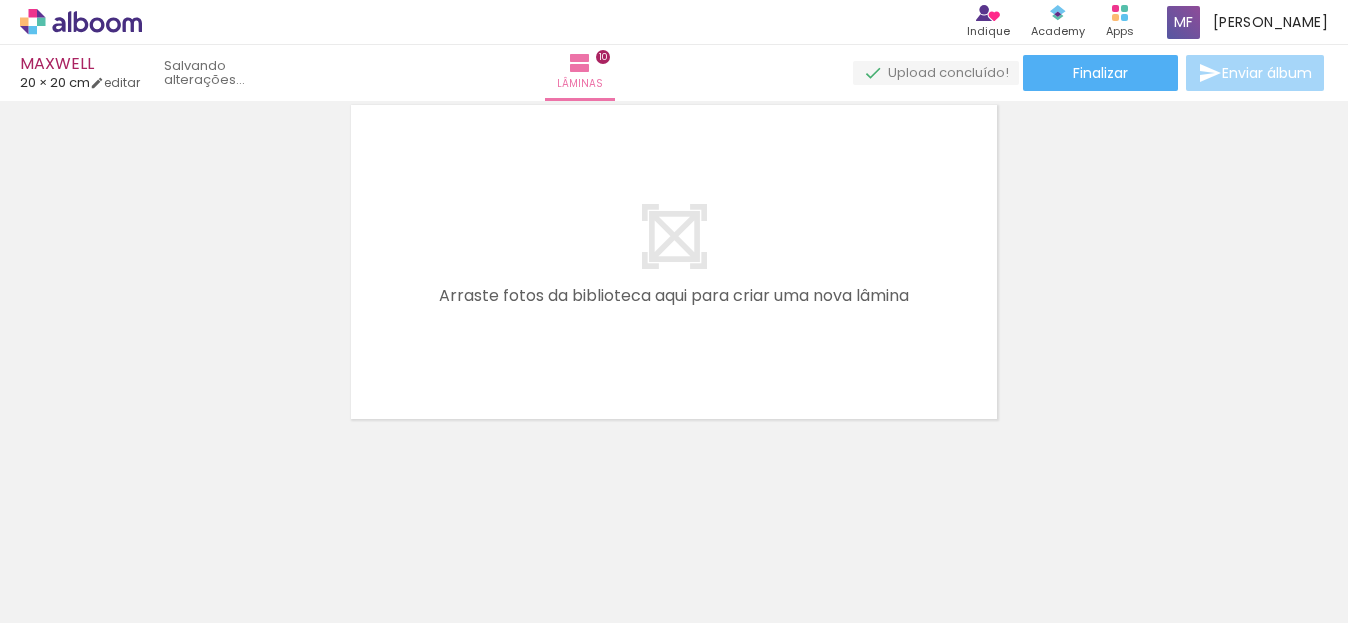 click at bounding box center [156, 515] 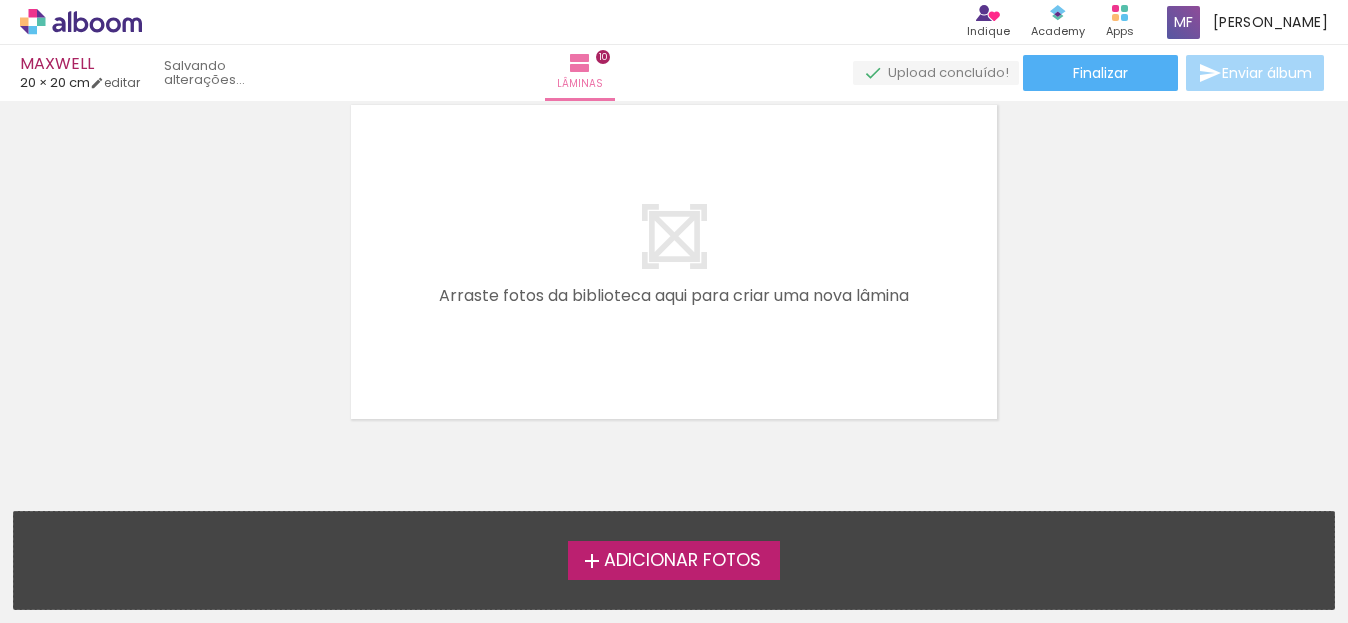 click on "Adicionar Fotos Solte suas fotos aqui..." at bounding box center (674, 560) 